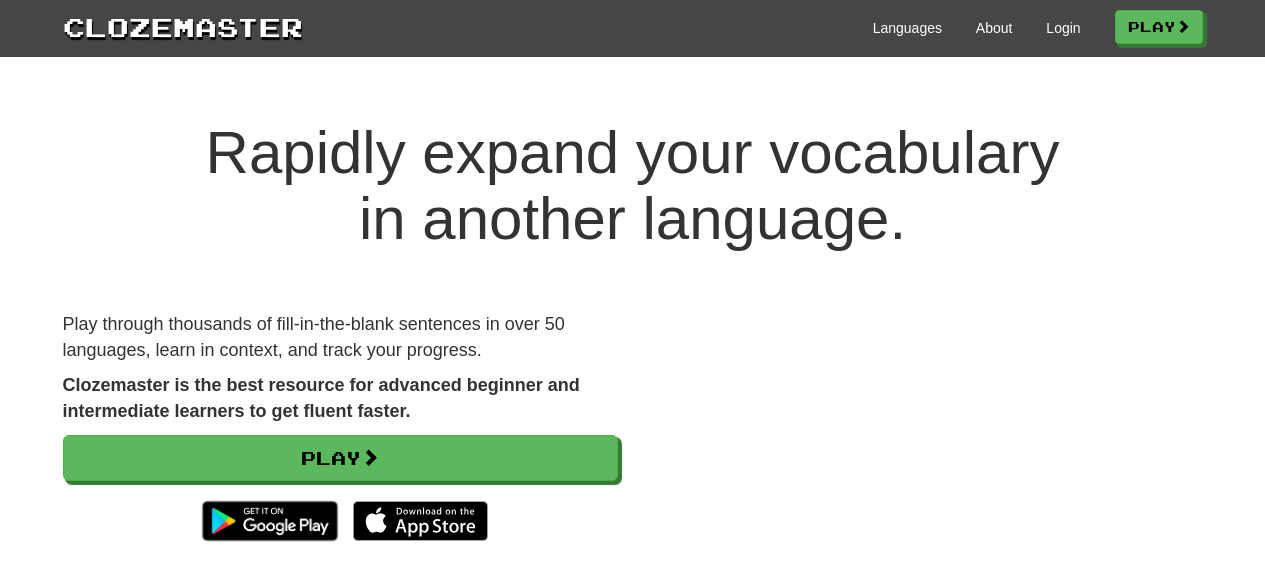 scroll, scrollTop: 0, scrollLeft: 0, axis: both 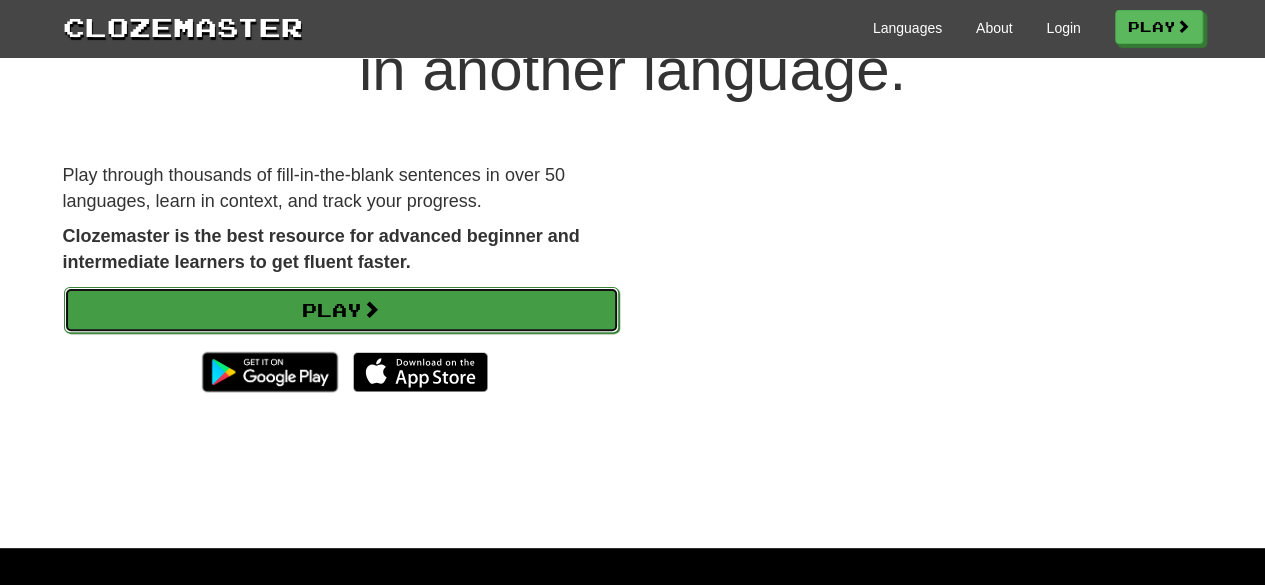 click on "Play" at bounding box center [341, 310] 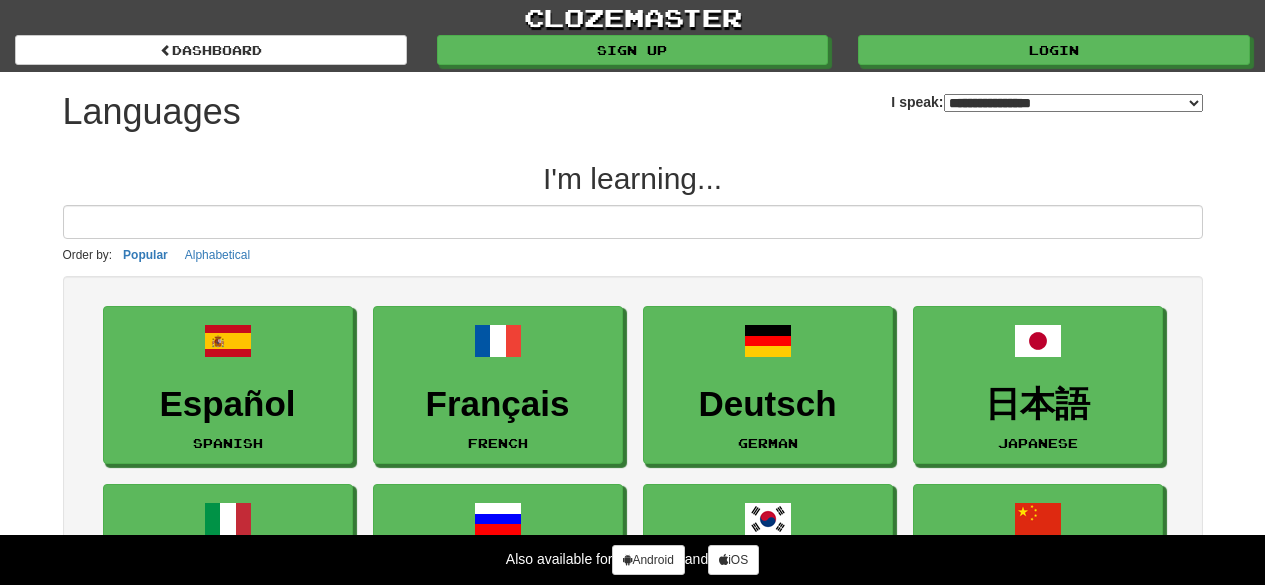 select on "*******" 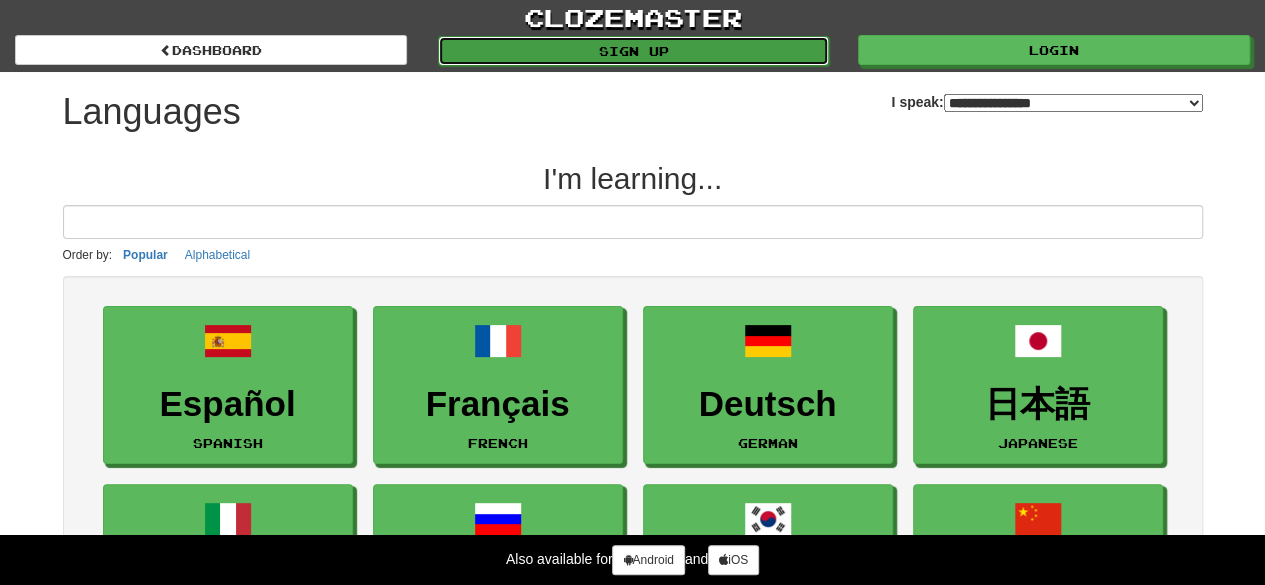 click on "Sign up" at bounding box center [634, 51] 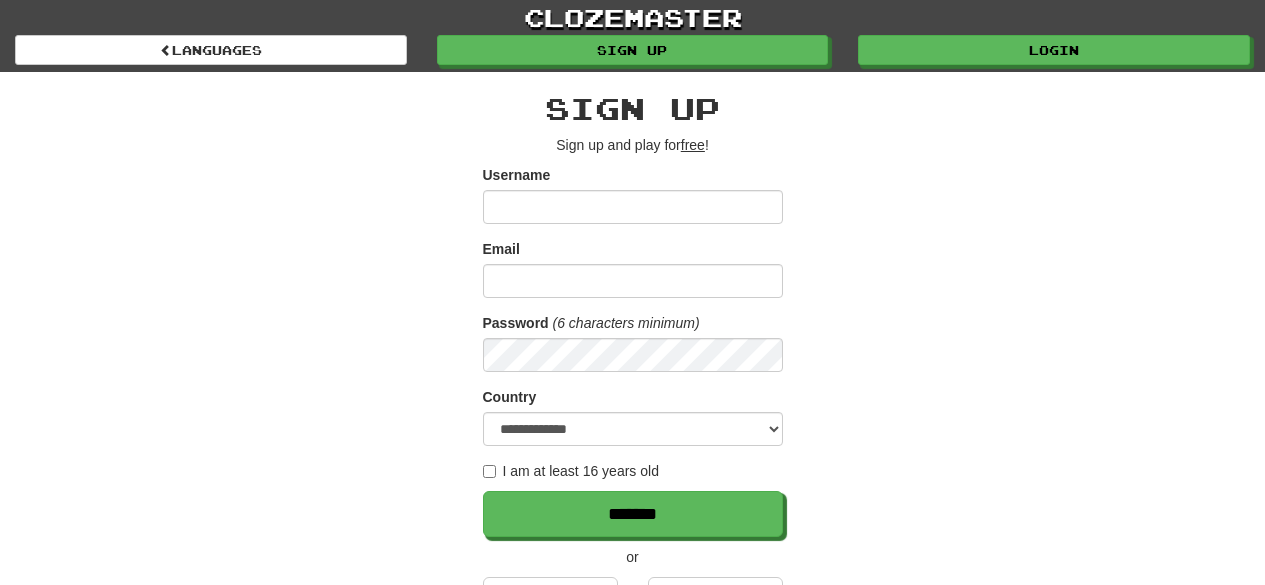 scroll, scrollTop: 0, scrollLeft: 0, axis: both 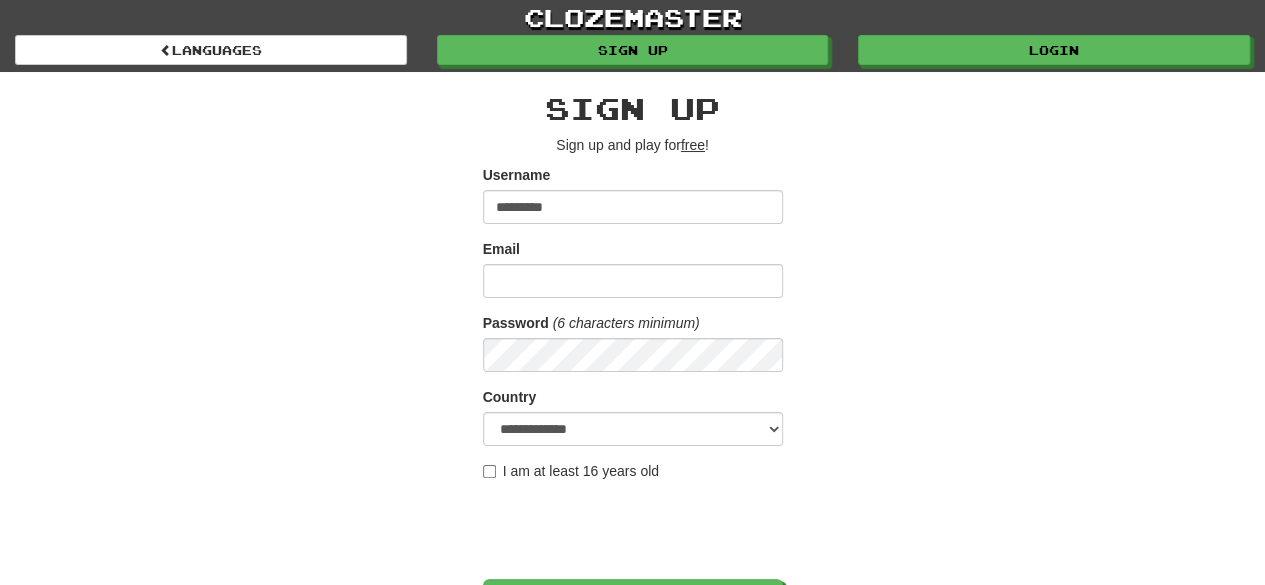 type on "*********" 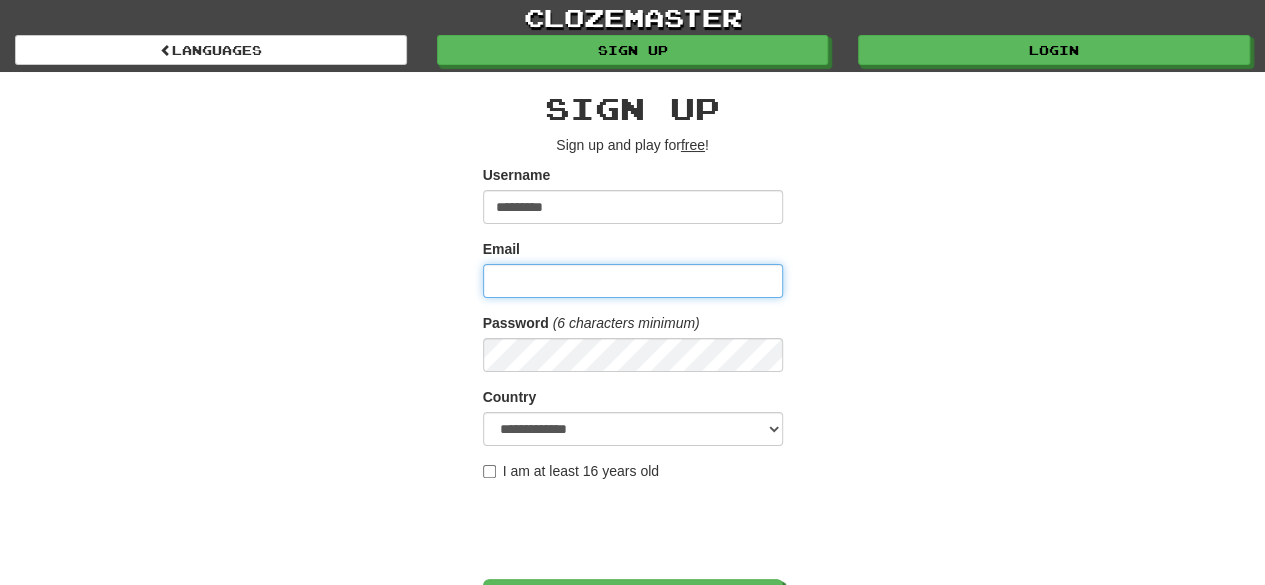 click on "Email" at bounding box center [633, 281] 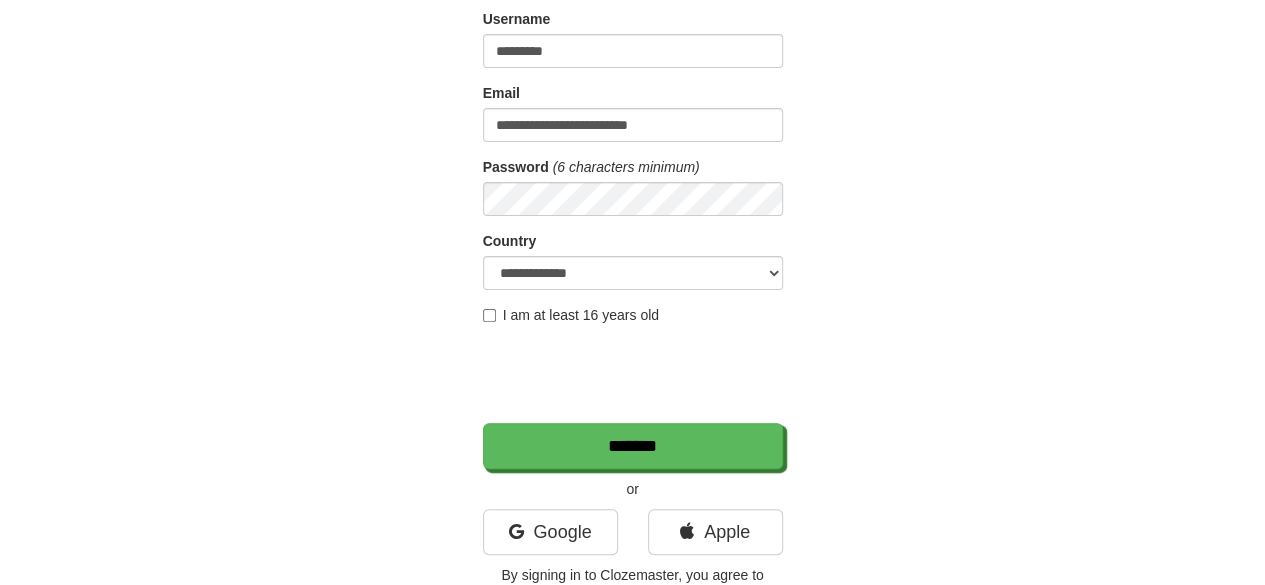 scroll, scrollTop: 168, scrollLeft: 0, axis: vertical 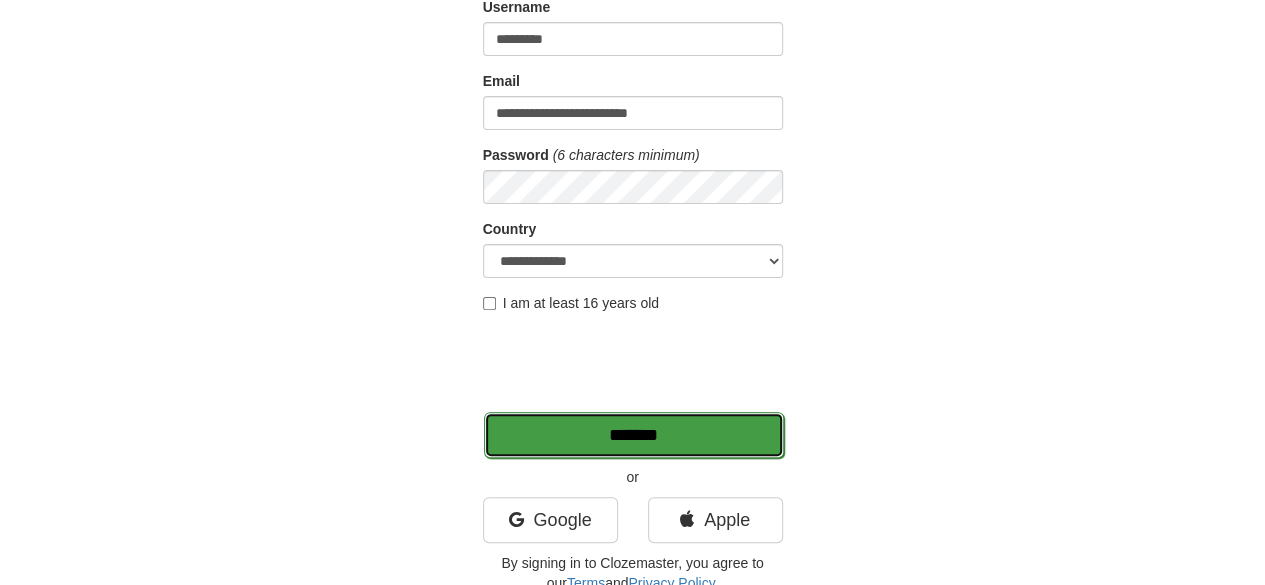 click on "*******" at bounding box center (634, 435) 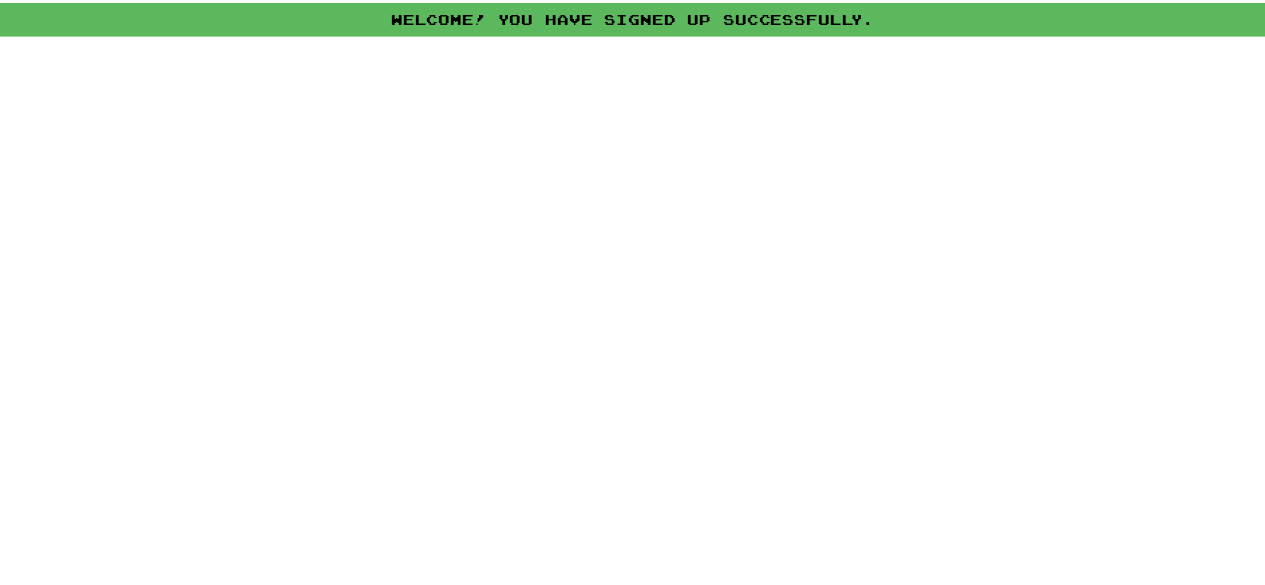scroll, scrollTop: 0, scrollLeft: 0, axis: both 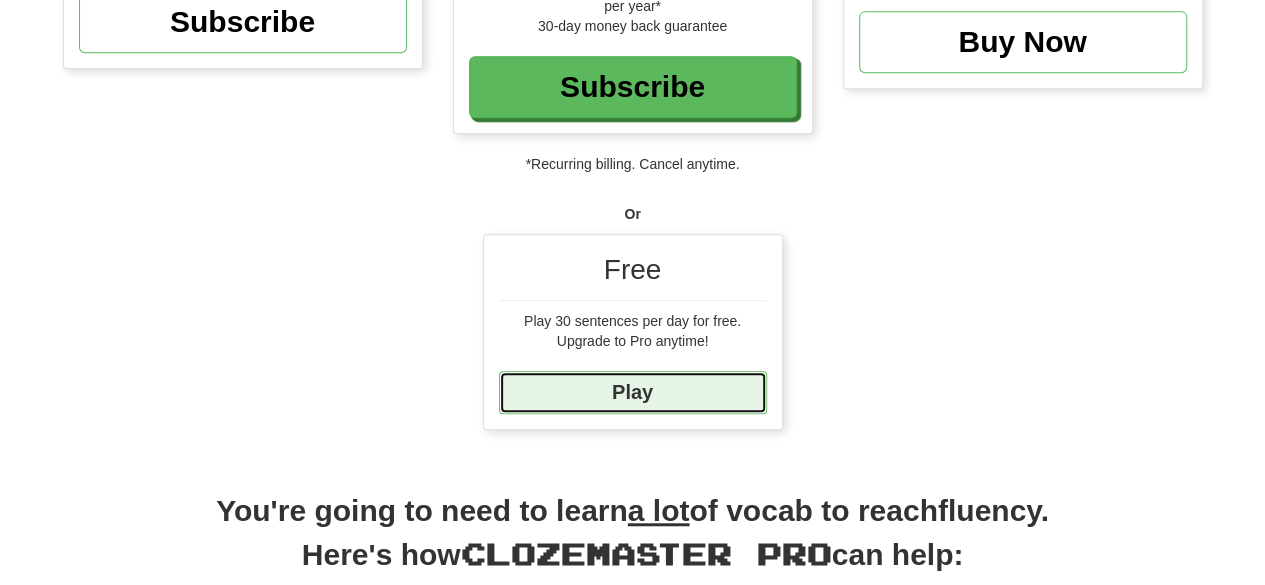 click on "Play" at bounding box center [633, 392] 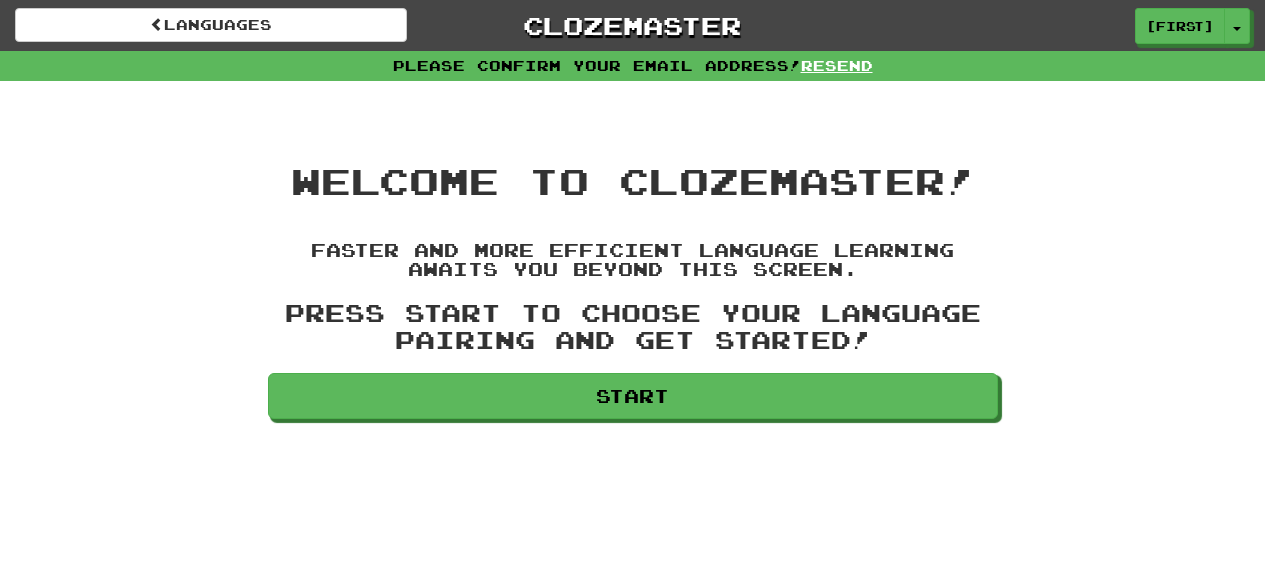 scroll, scrollTop: 0, scrollLeft: 0, axis: both 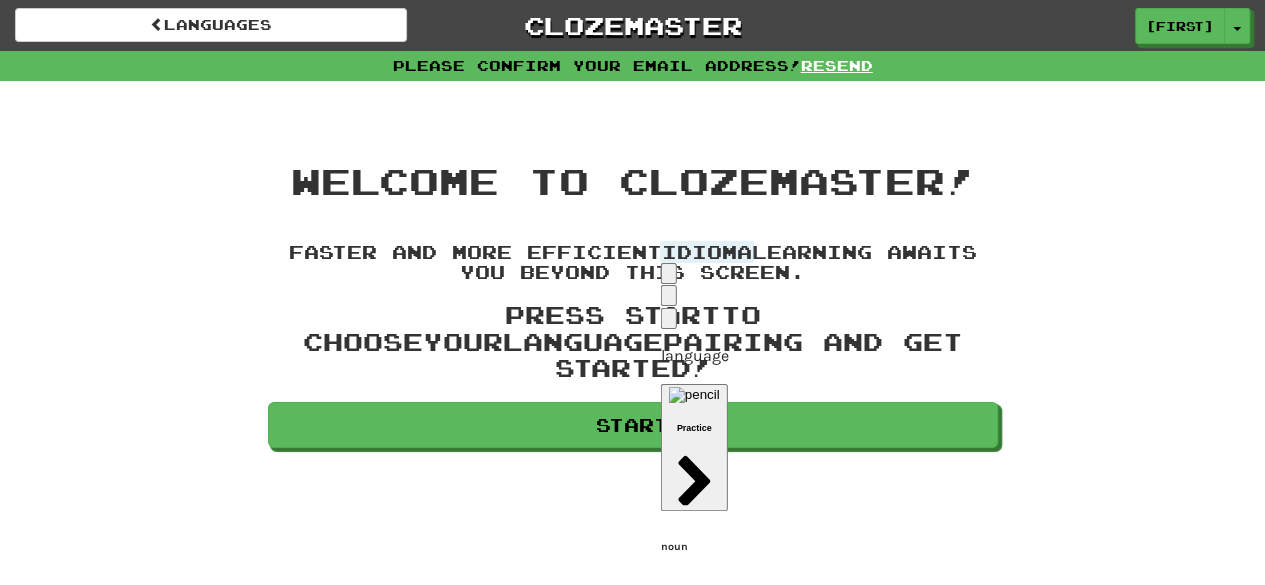 click 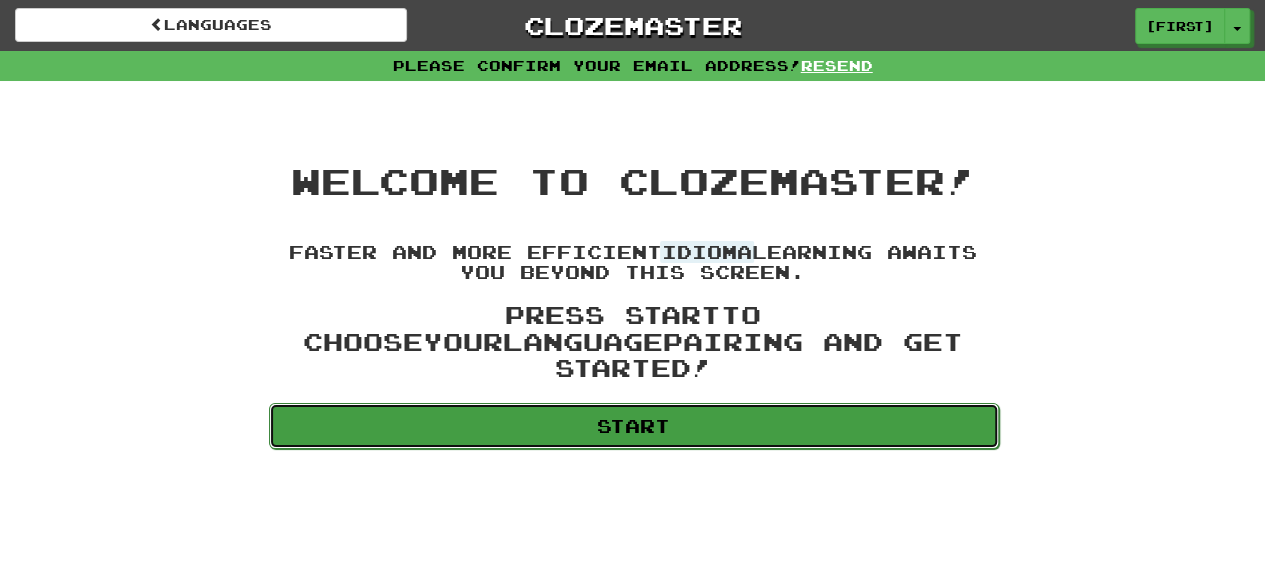 click on "Start" at bounding box center (634, 426) 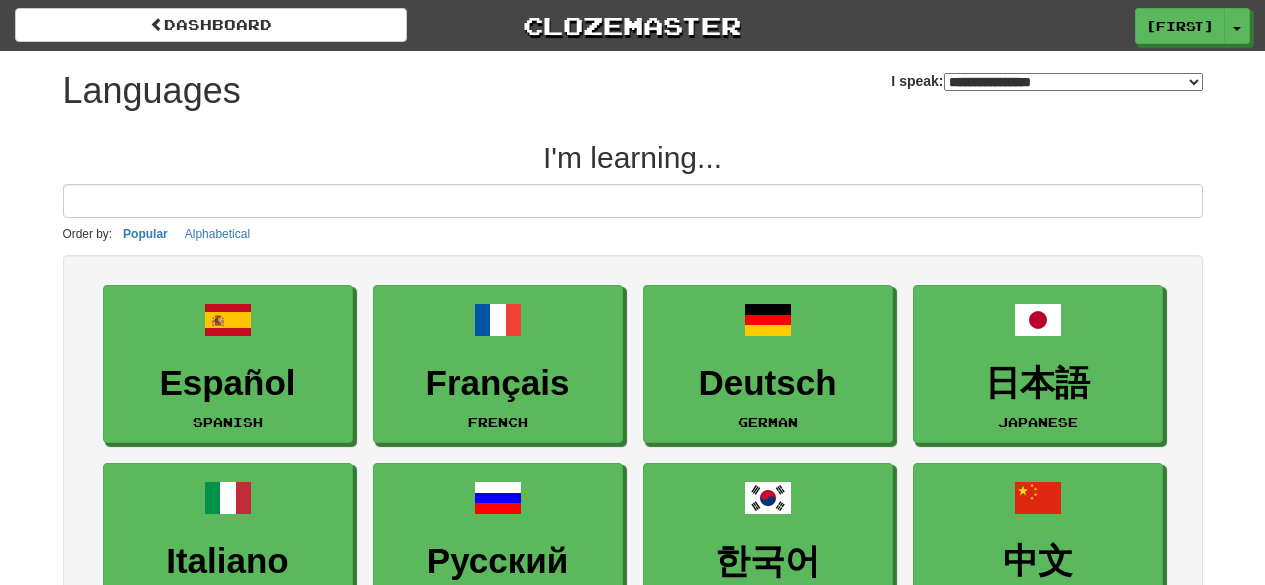 select on "*******" 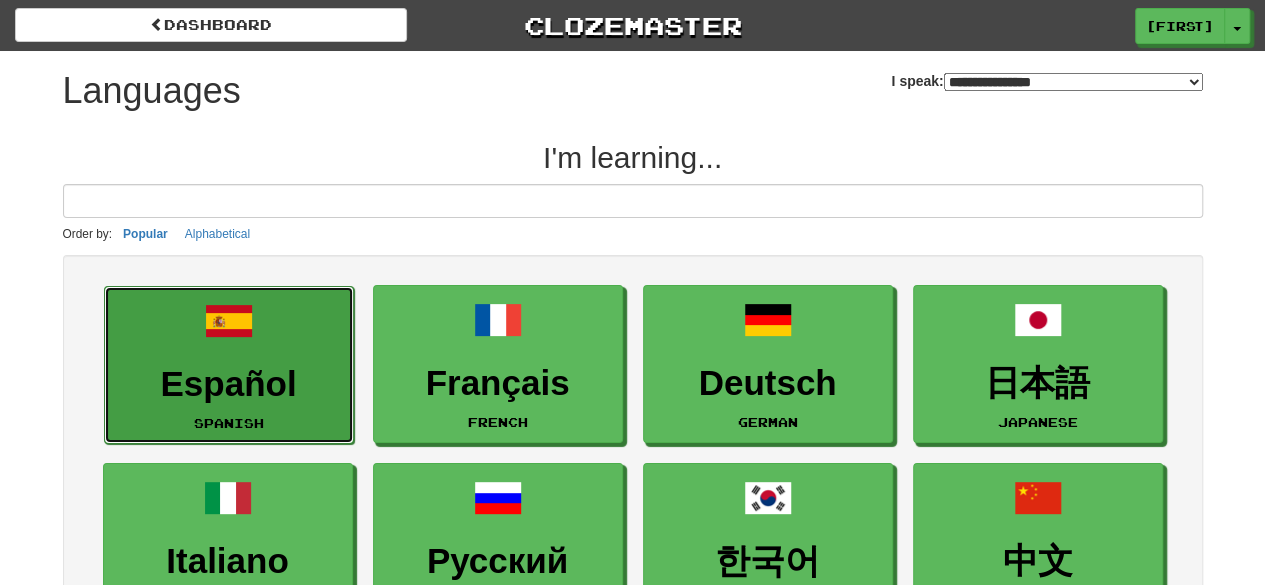 click on "Español Spanish" at bounding box center (229, 365) 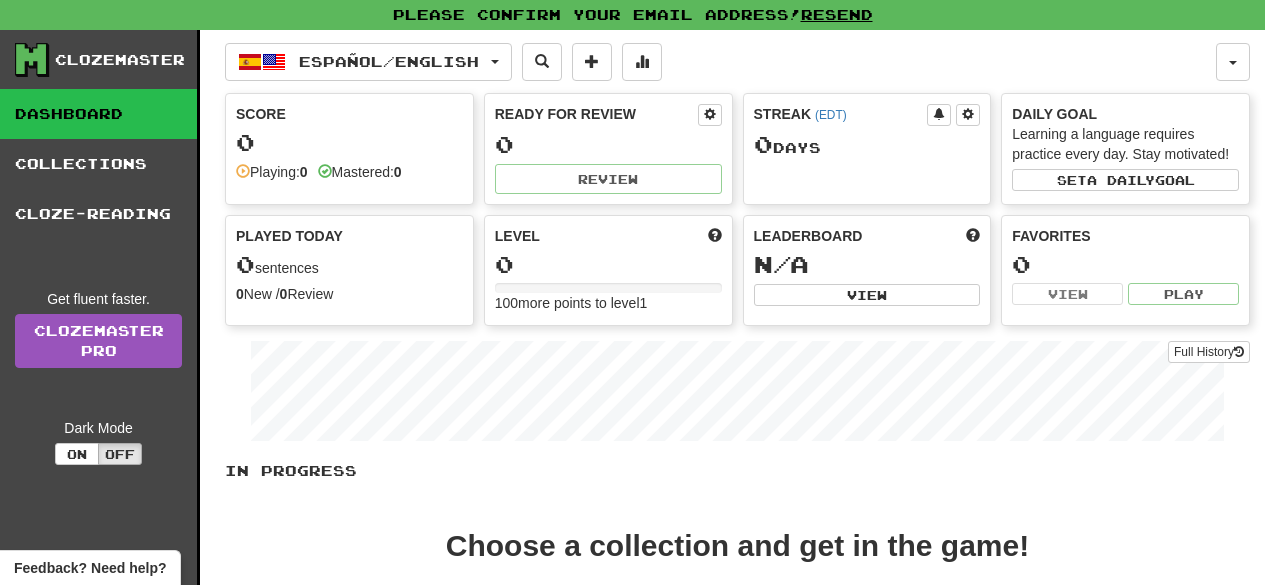 scroll, scrollTop: 0, scrollLeft: 0, axis: both 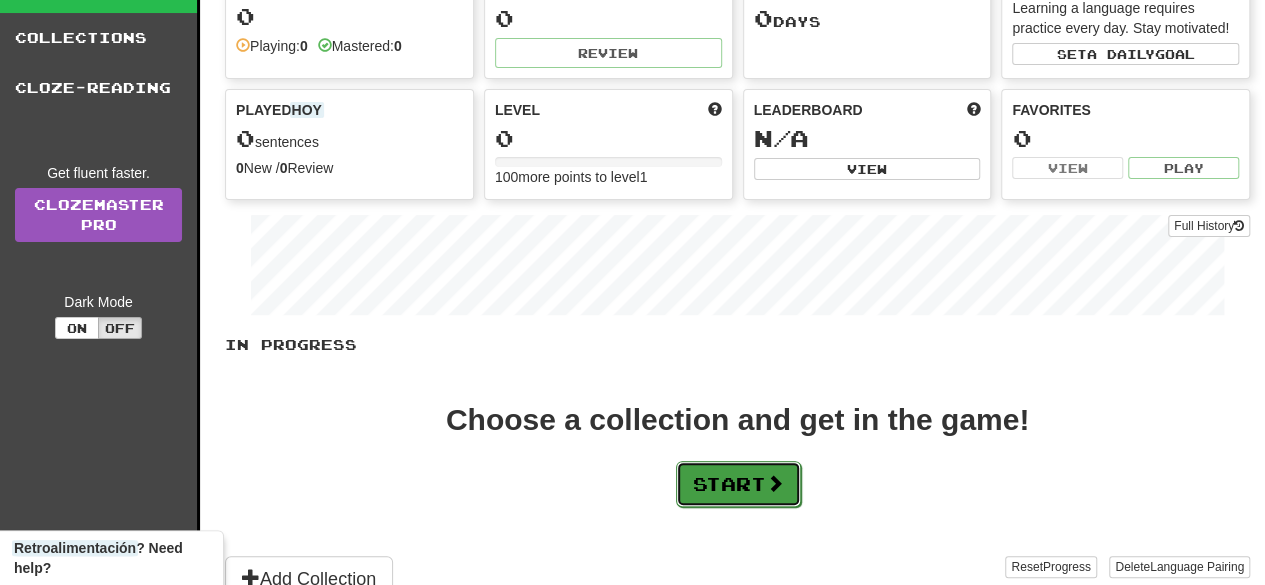click on "Start" at bounding box center [738, 484] 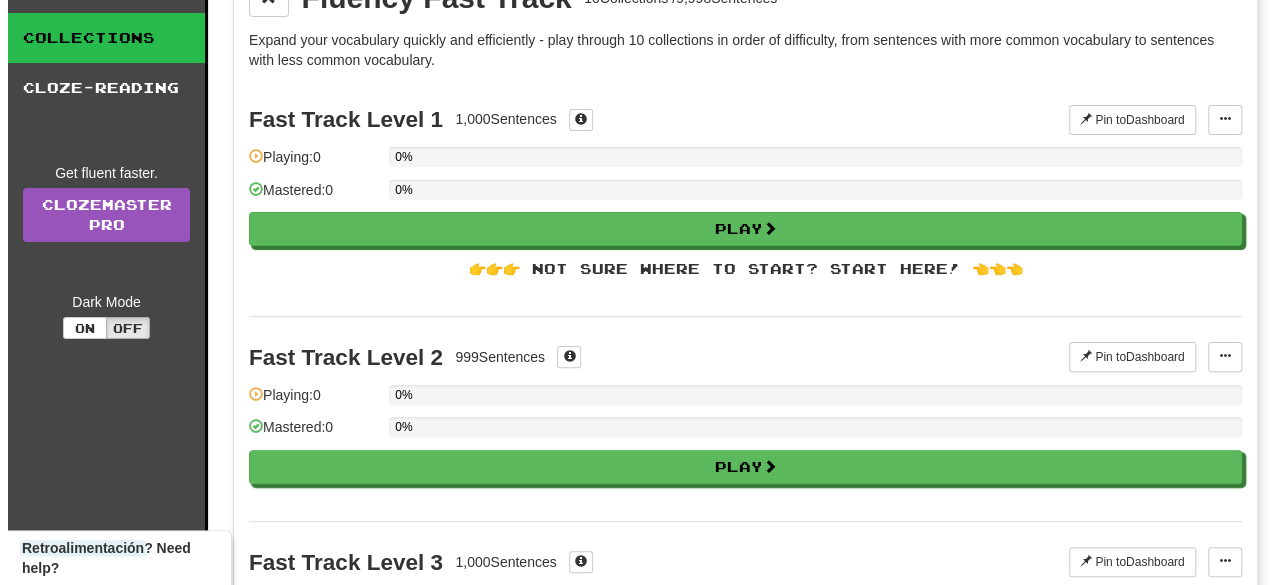 scroll, scrollTop: 0, scrollLeft: 0, axis: both 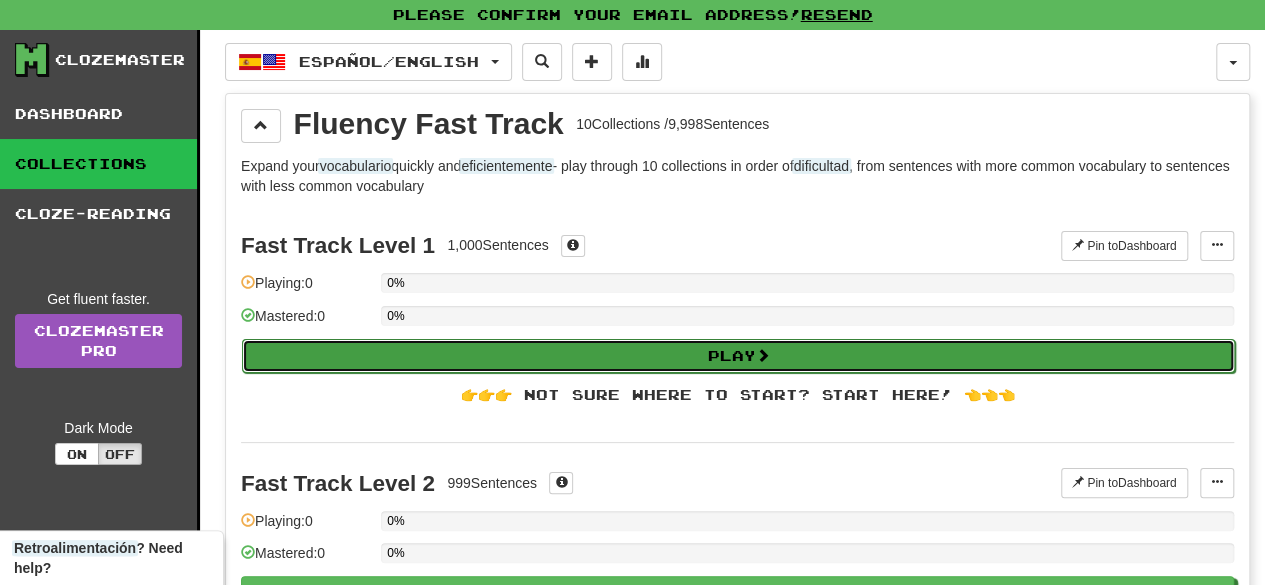 click on "Play" at bounding box center (738, 356) 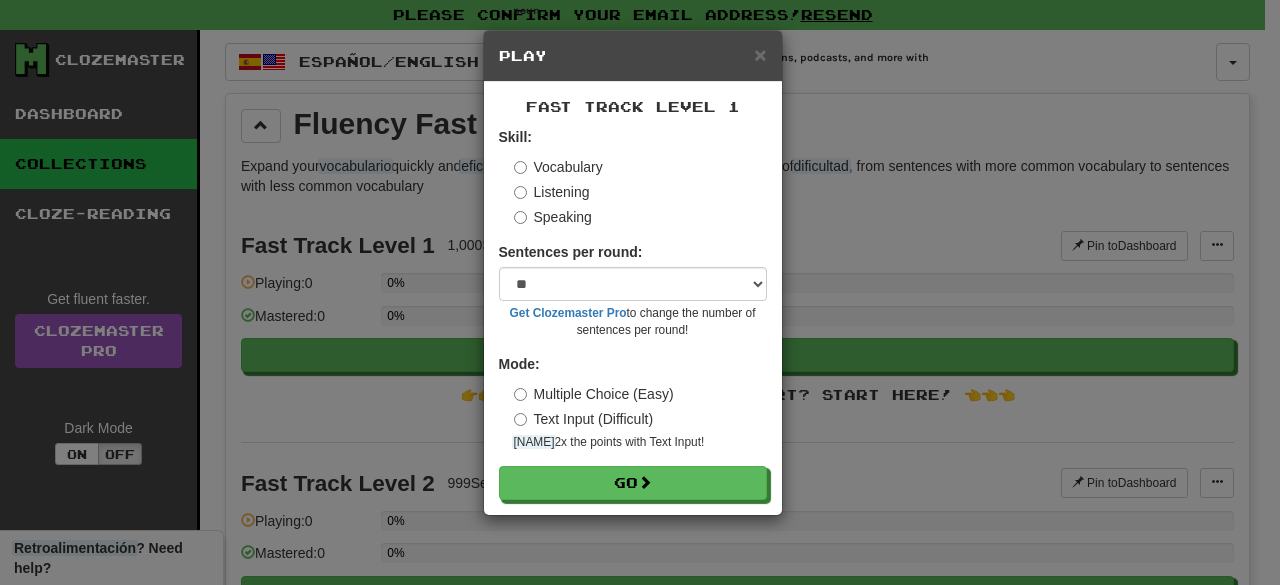 click 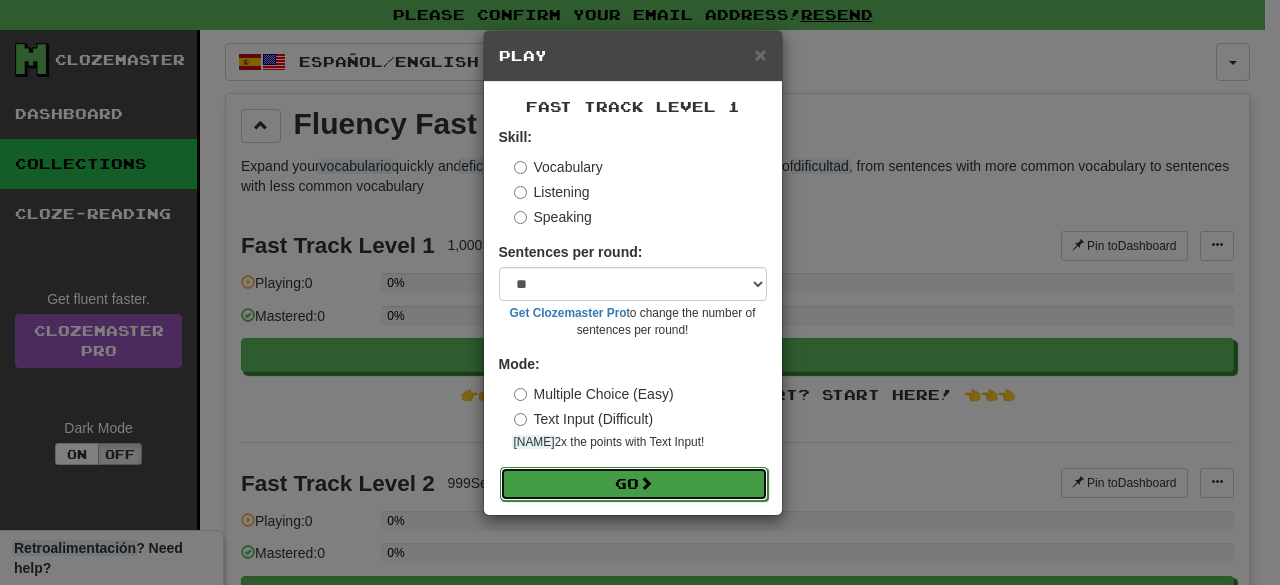 click on "Go" at bounding box center (634, 484) 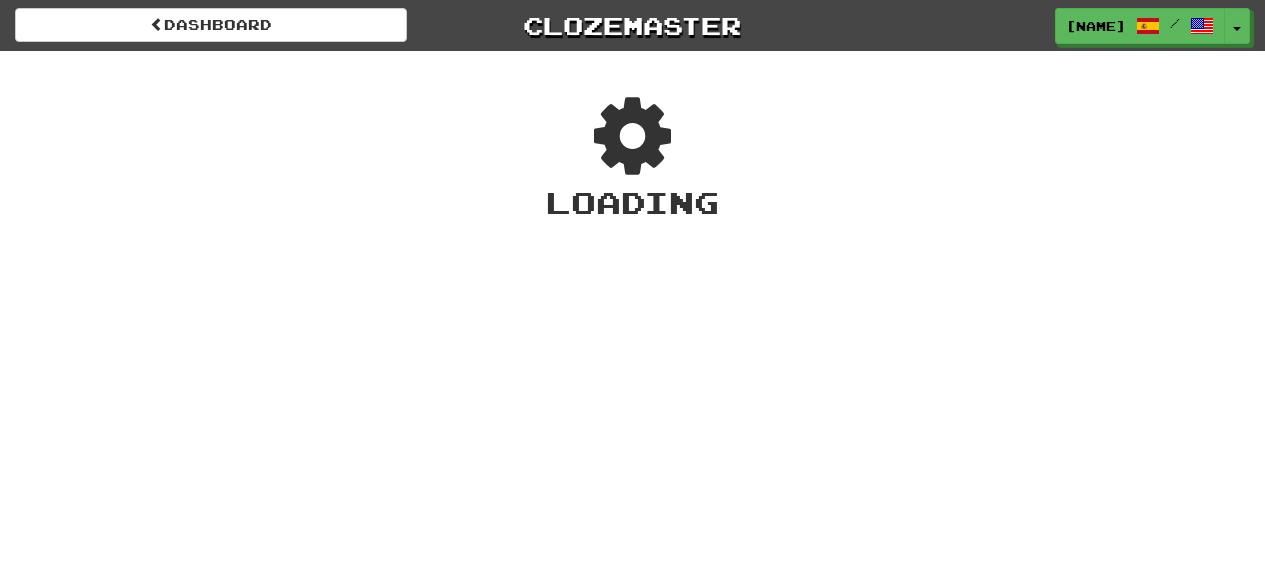 scroll, scrollTop: 0, scrollLeft: 0, axis: both 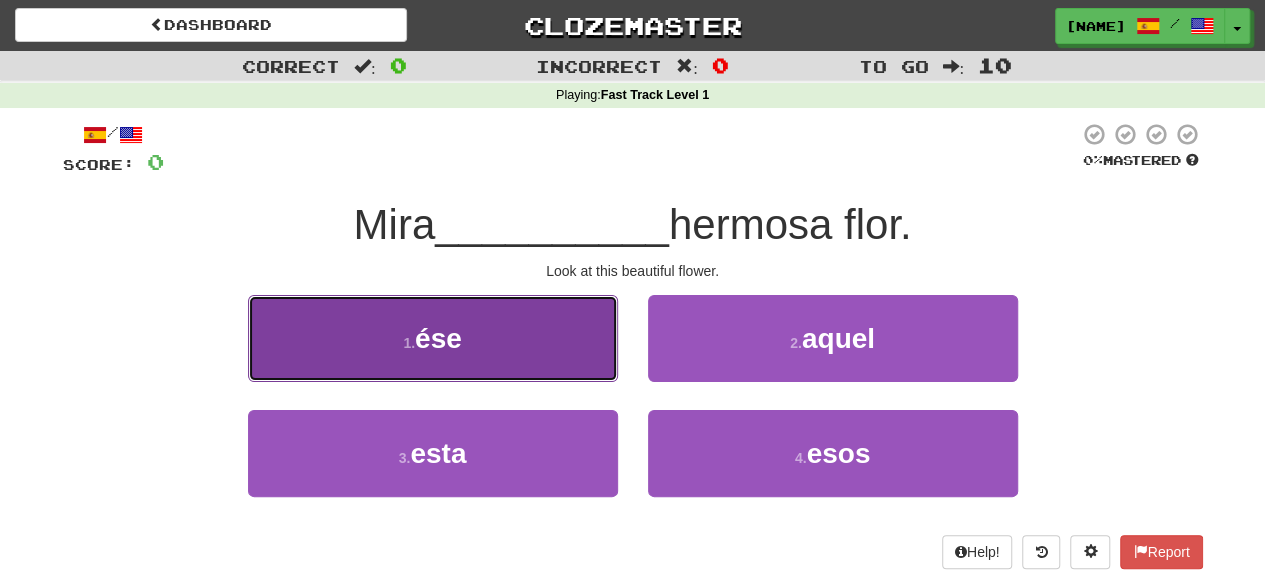 click on "1 .  ése" at bounding box center (433, 338) 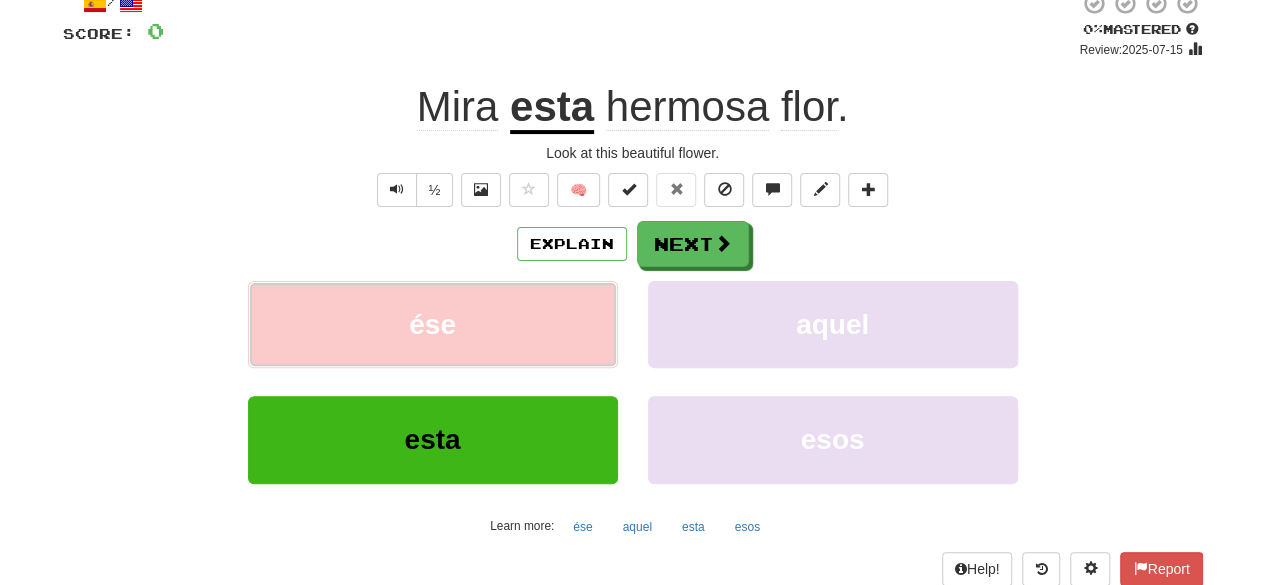 scroll, scrollTop: 150, scrollLeft: 0, axis: vertical 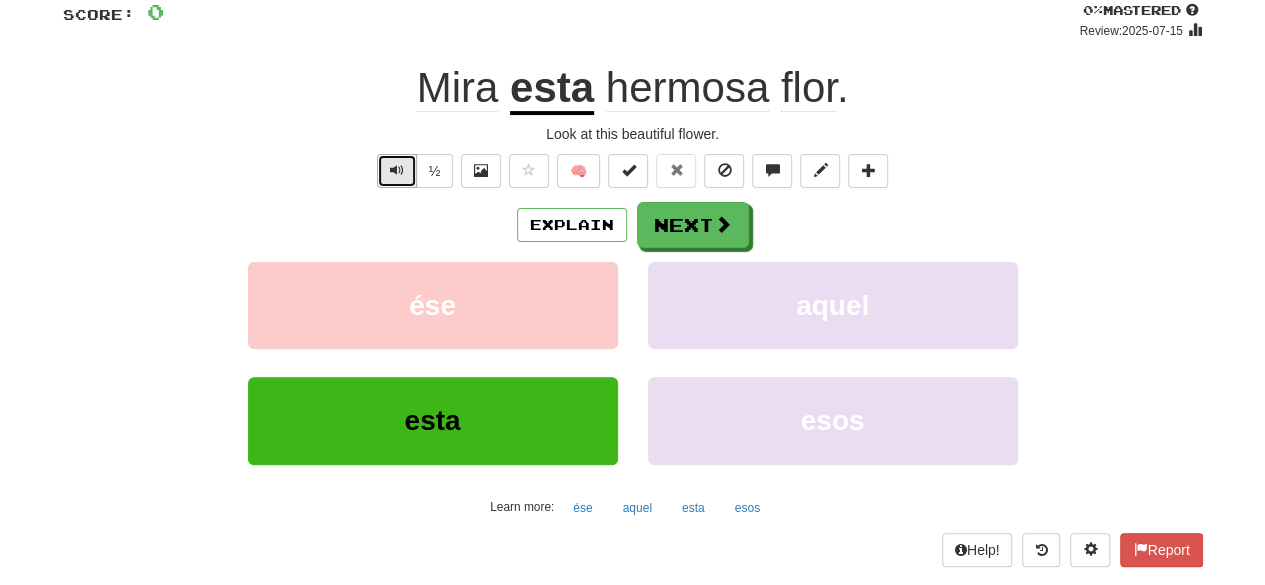 click at bounding box center [397, 171] 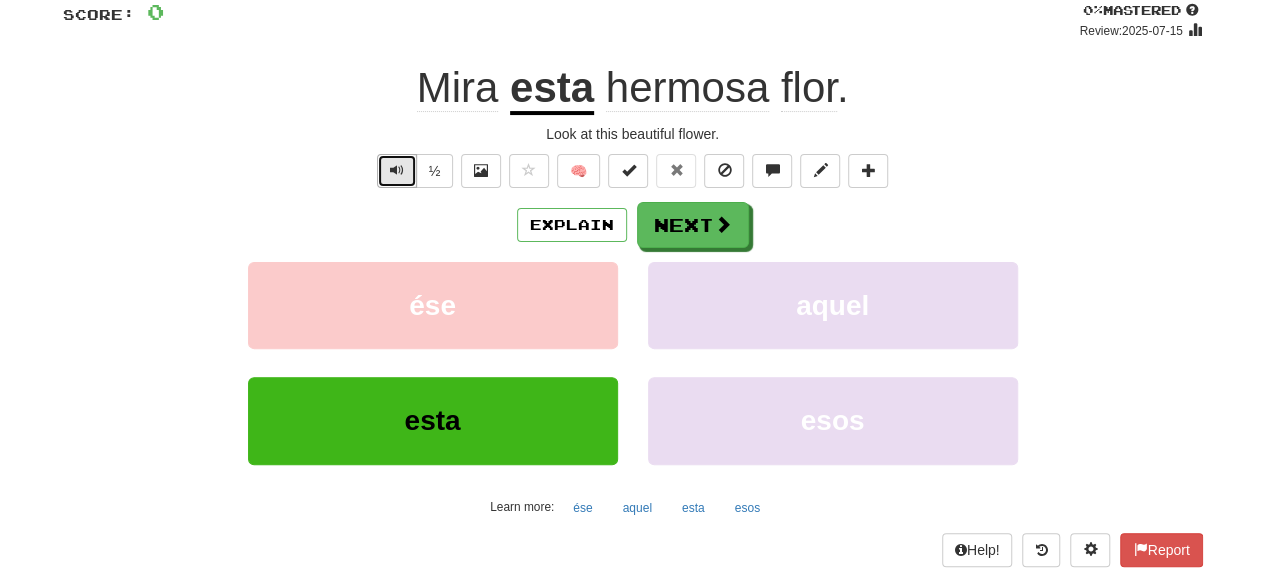 click at bounding box center (397, 171) 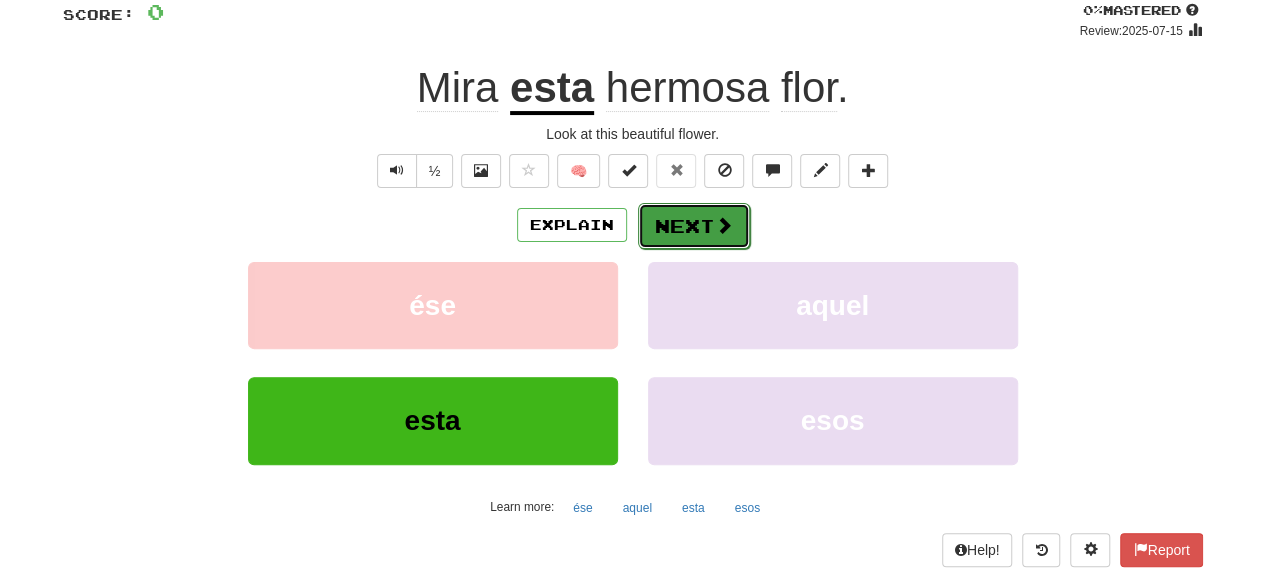 click on "Next" at bounding box center [694, 226] 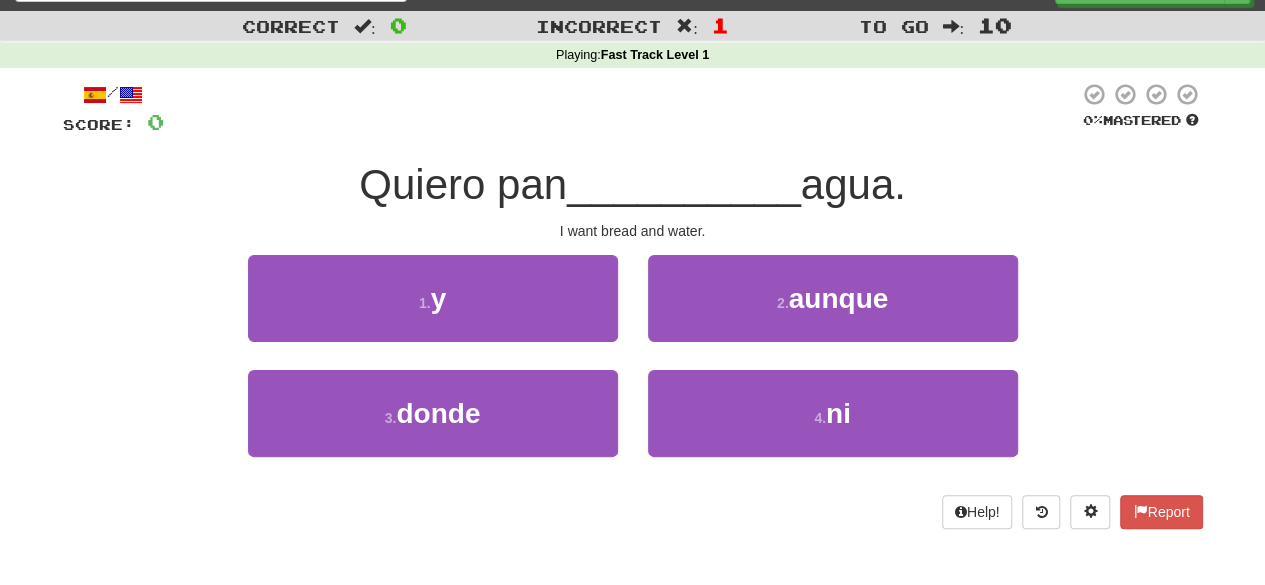 scroll, scrollTop: 16, scrollLeft: 0, axis: vertical 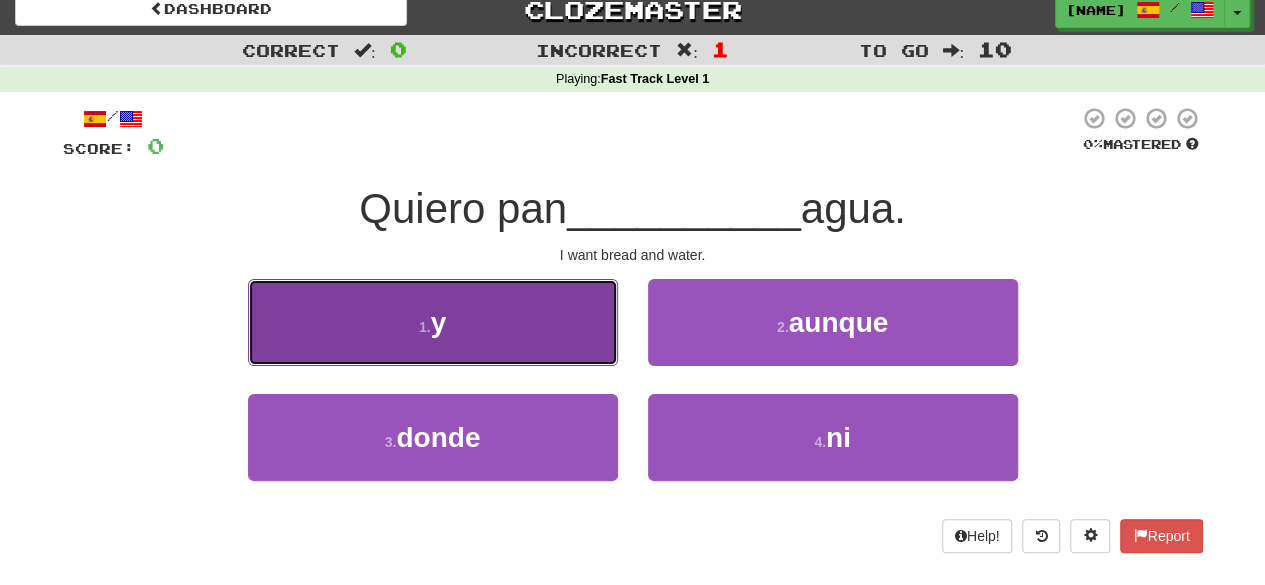 click on "1 .  y" at bounding box center [433, 322] 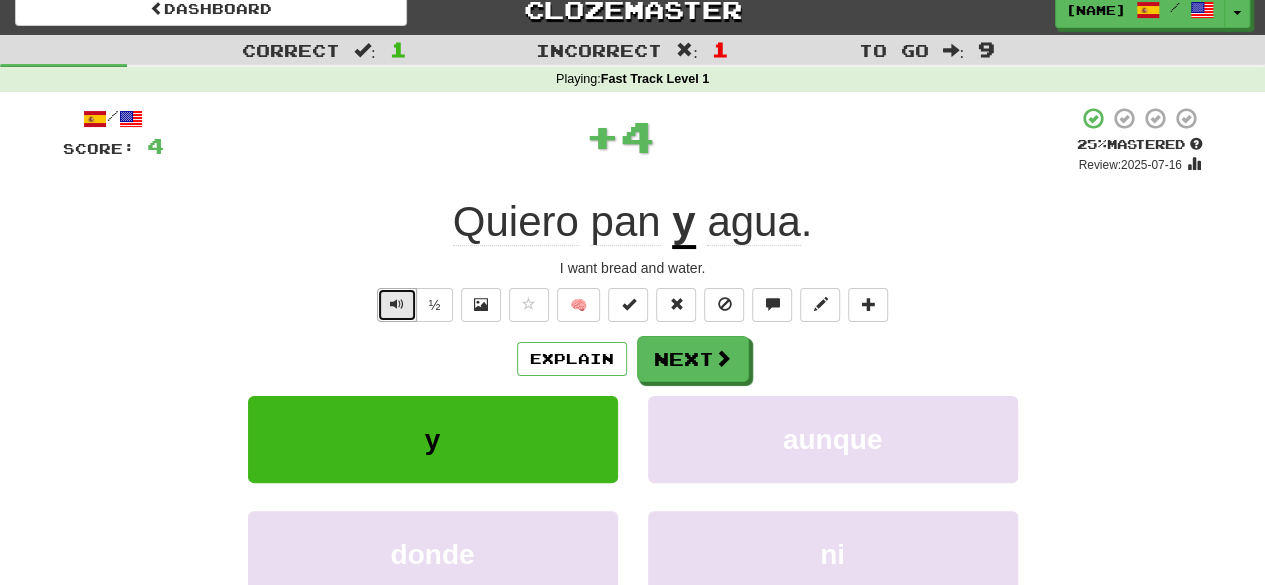 click at bounding box center [397, 304] 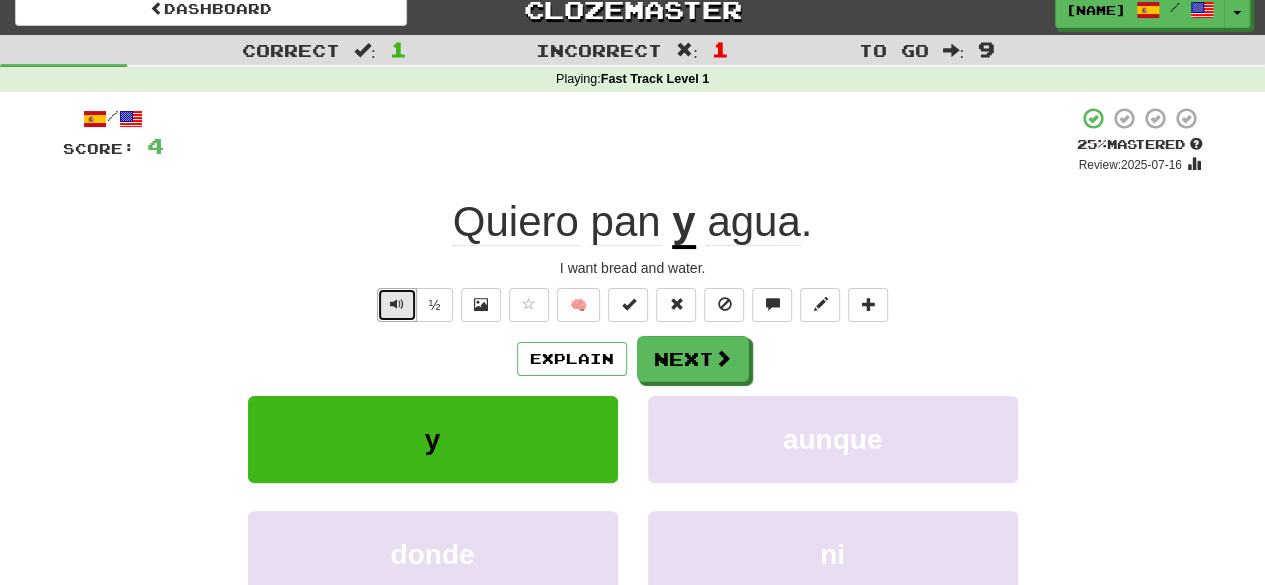 click at bounding box center [397, 304] 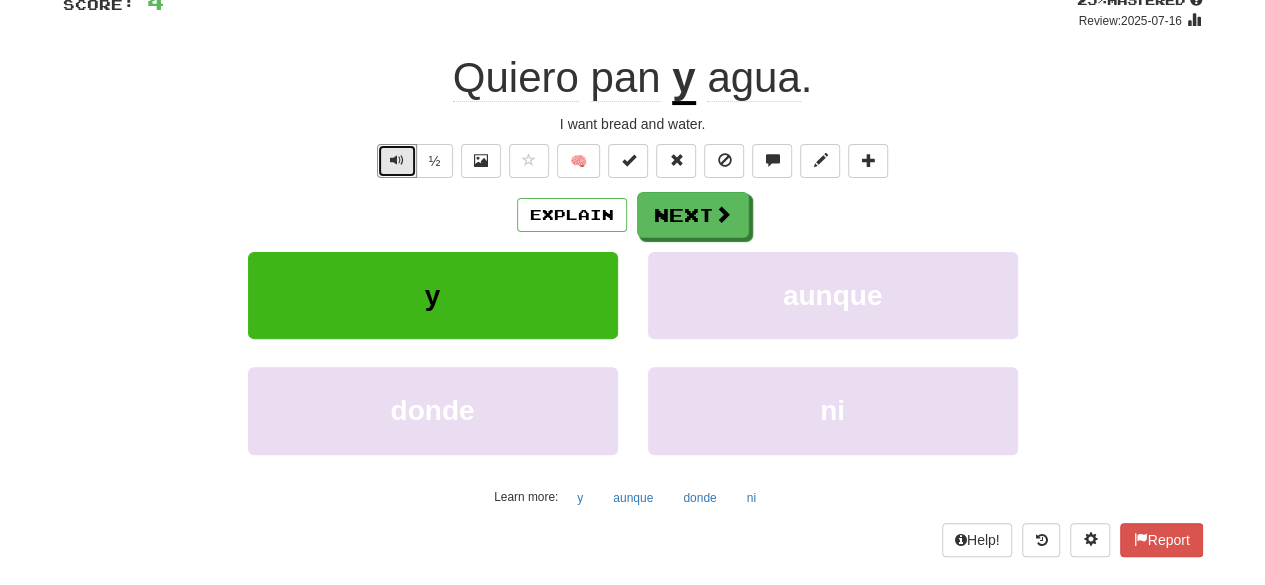 scroll, scrollTop: 190, scrollLeft: 0, axis: vertical 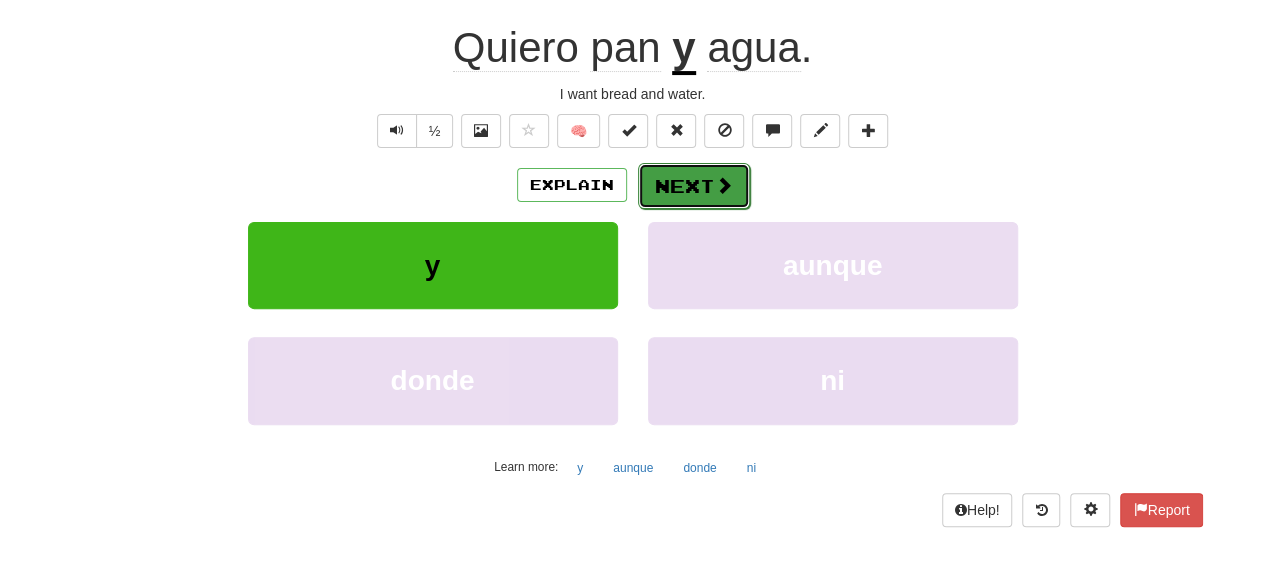 click on "Next" at bounding box center [694, 186] 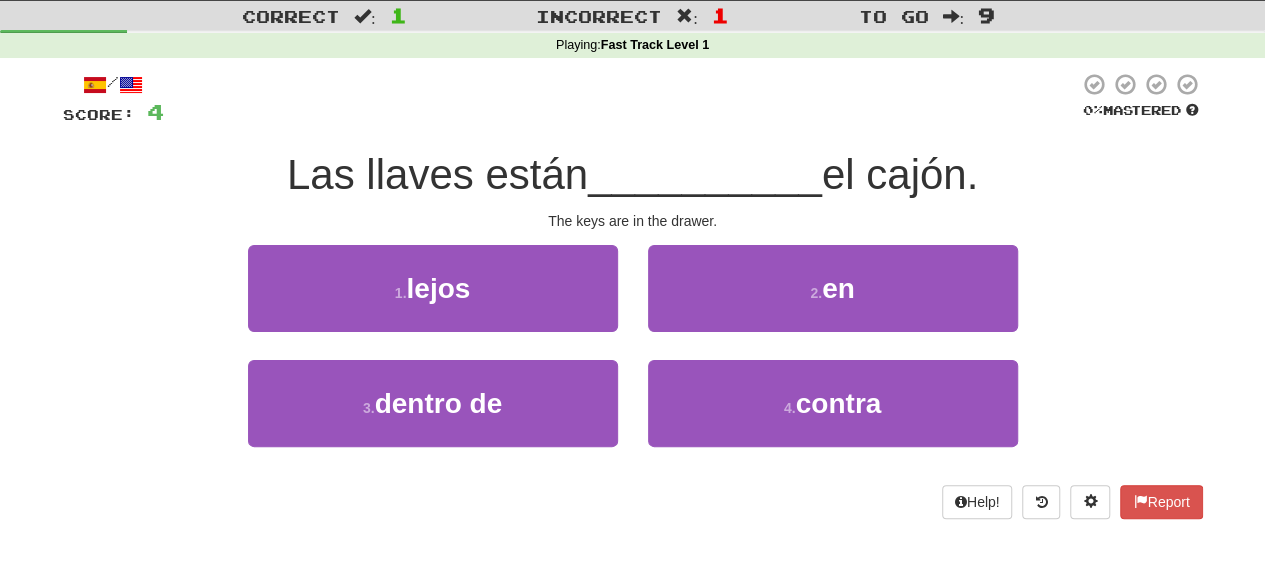 scroll, scrollTop: 32, scrollLeft: 0, axis: vertical 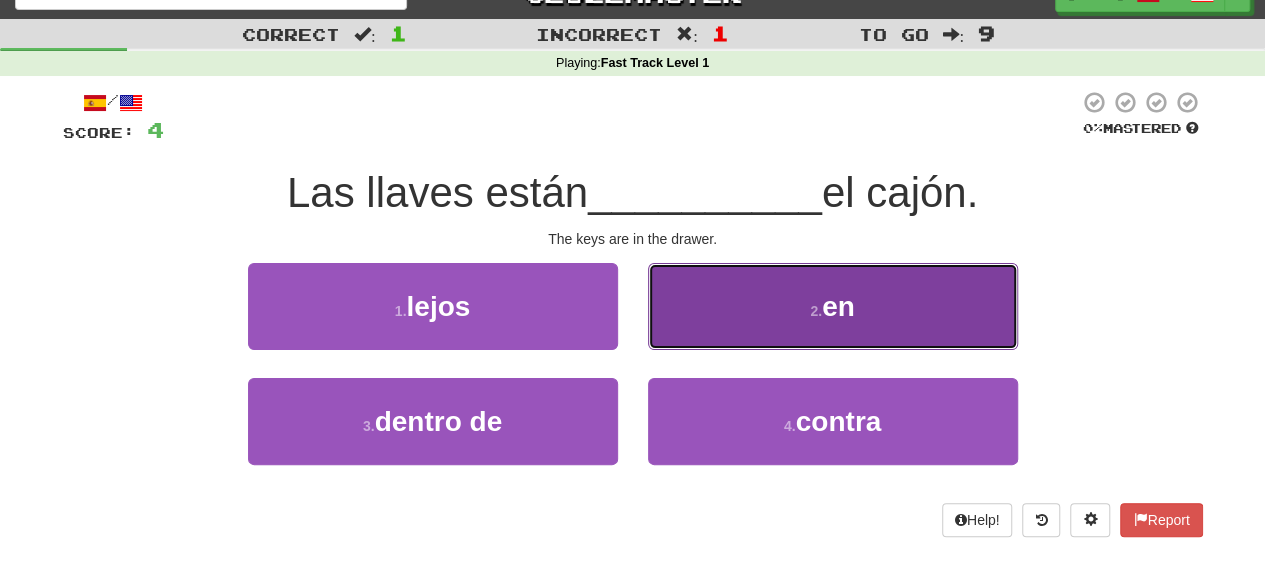 click on "2 .  en" at bounding box center (833, 306) 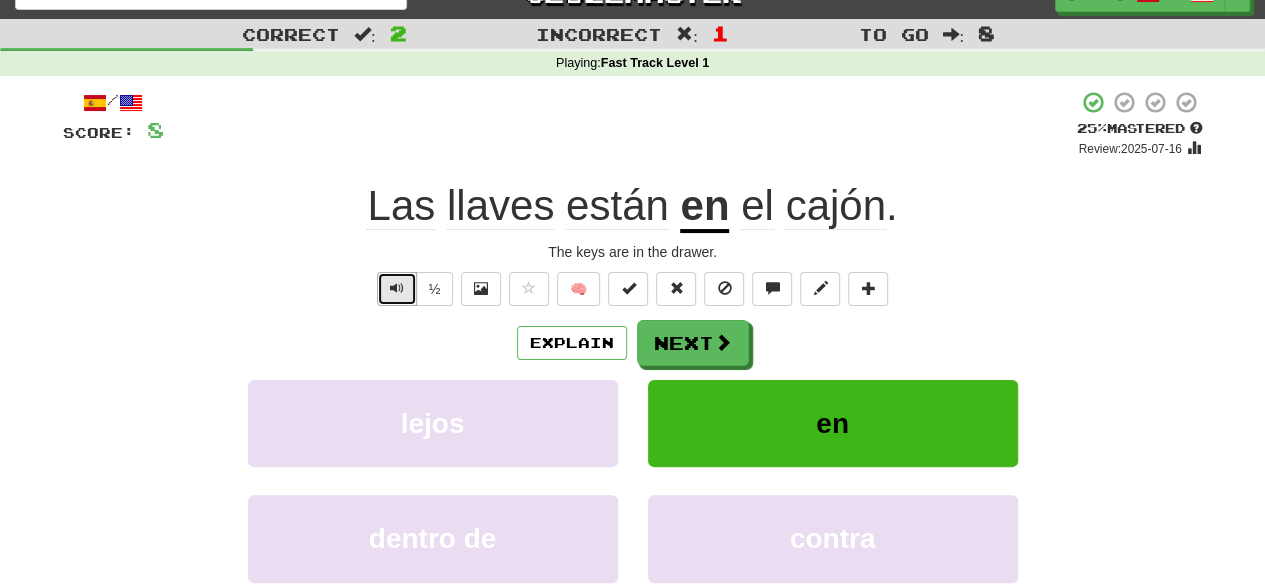 click at bounding box center (397, 289) 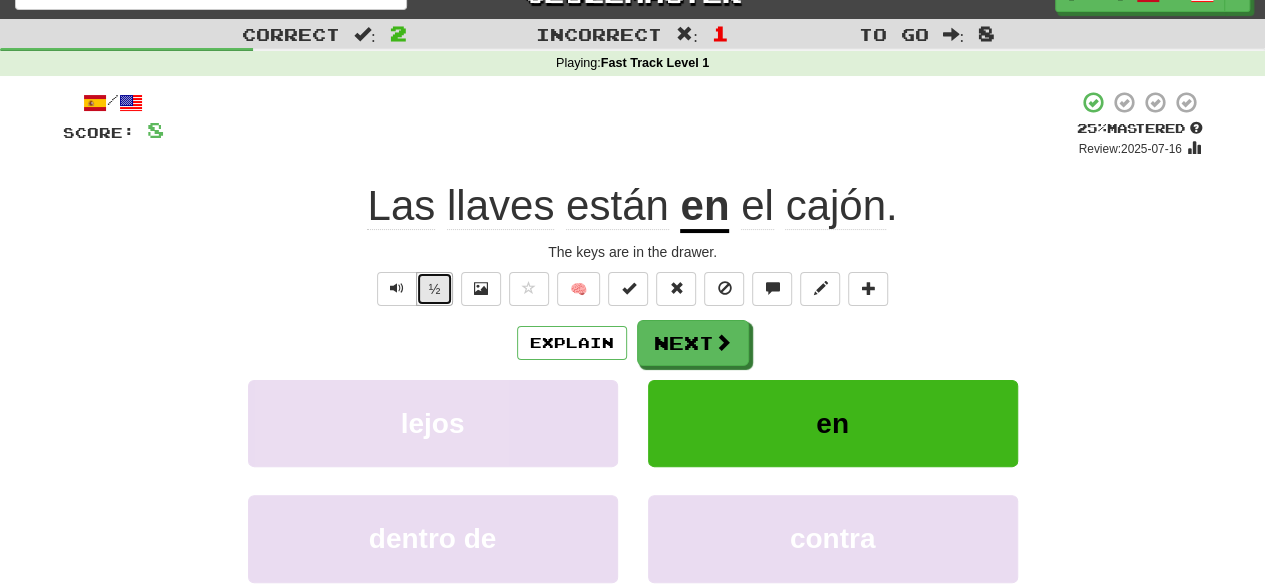 click on "½" at bounding box center [435, 289] 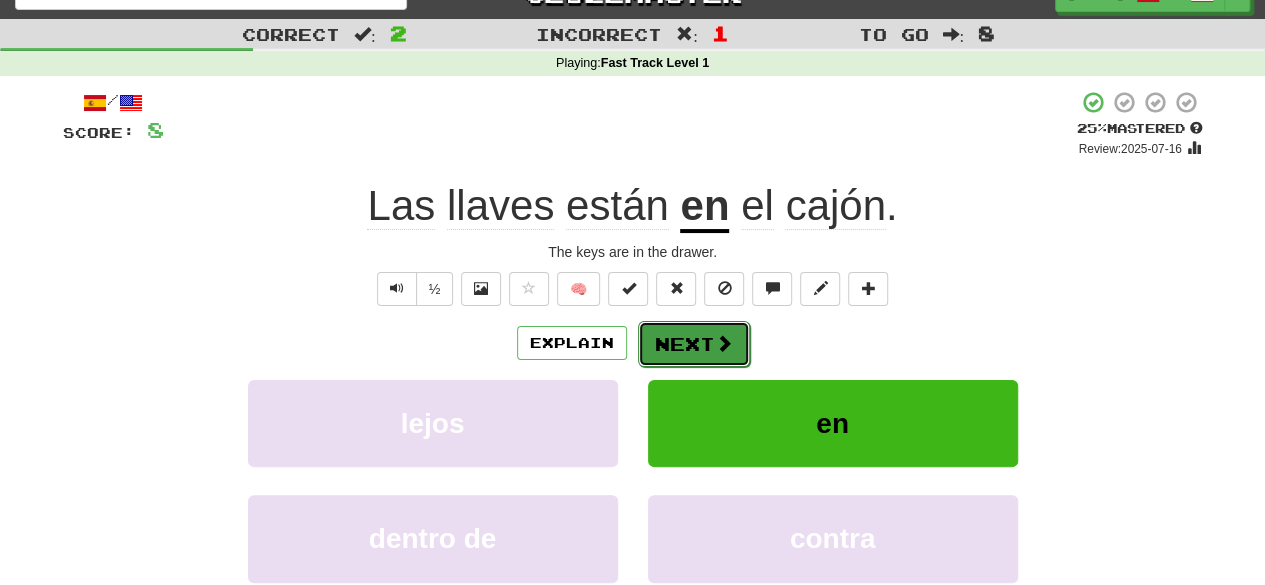 click on "Next" at bounding box center [694, 344] 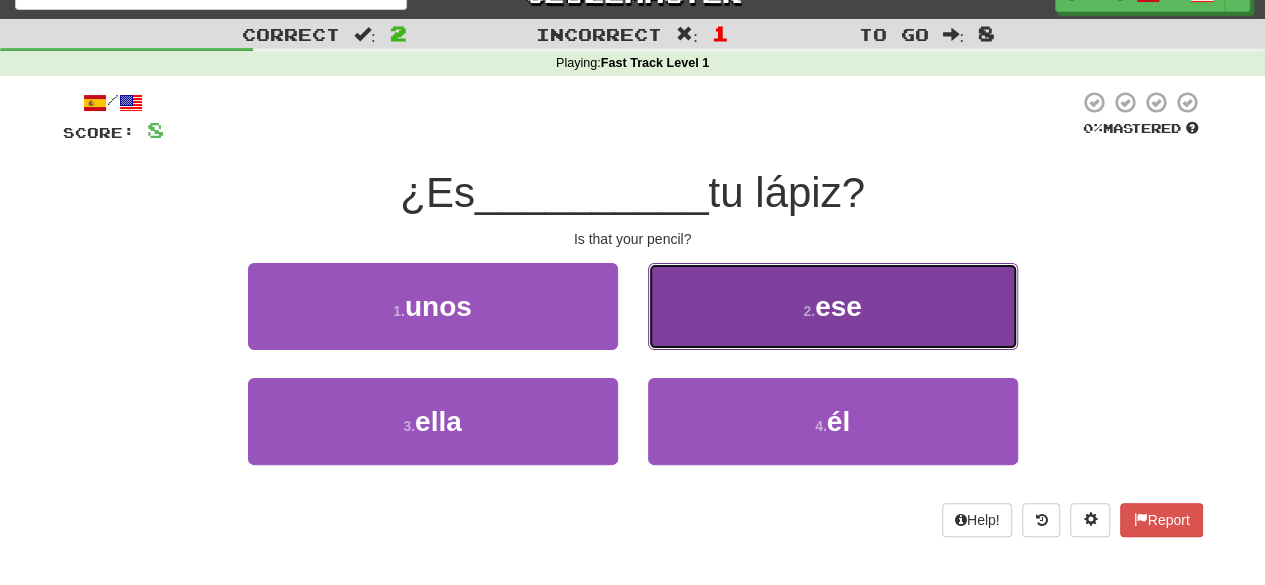 click on "2 .  ese" at bounding box center (833, 306) 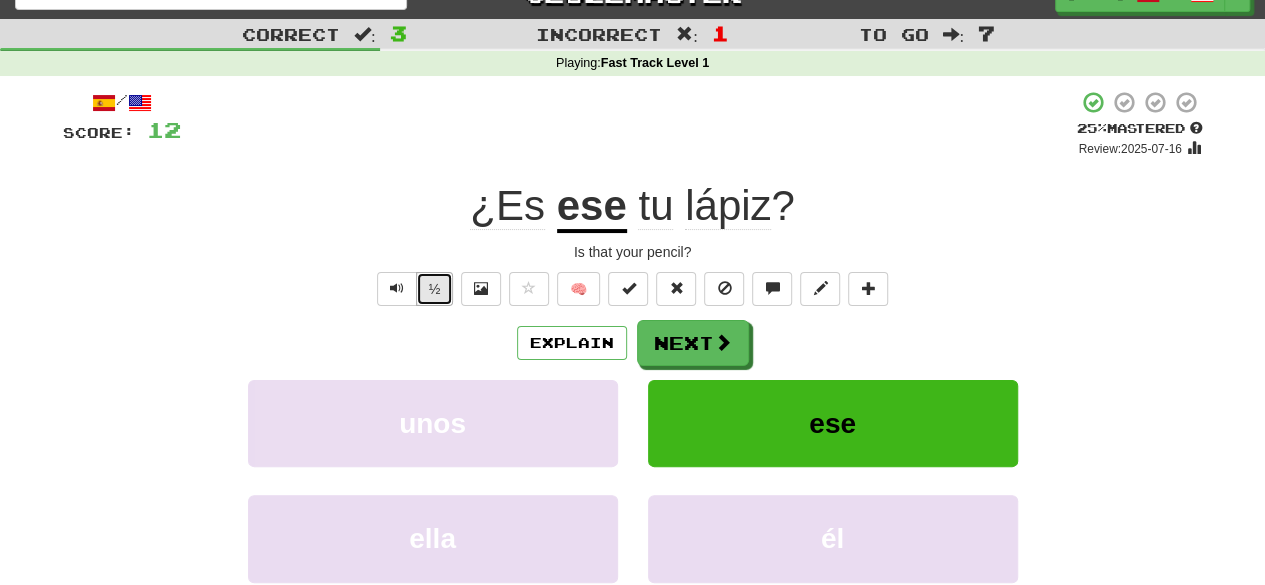 click on "½" at bounding box center [435, 289] 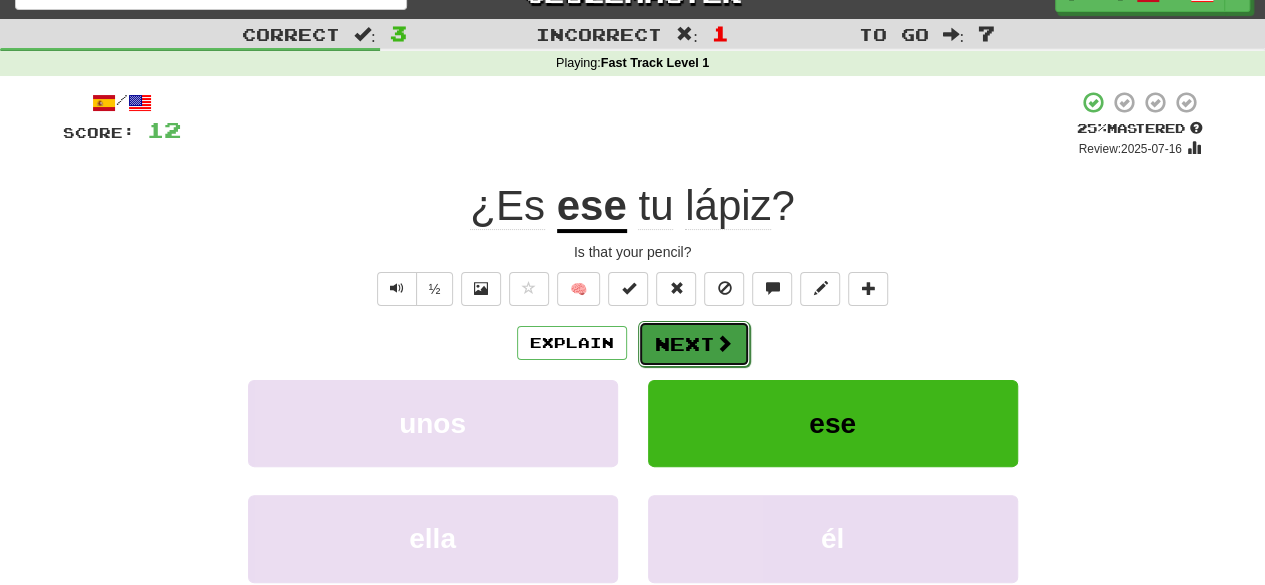 click on "Next" at bounding box center [694, 344] 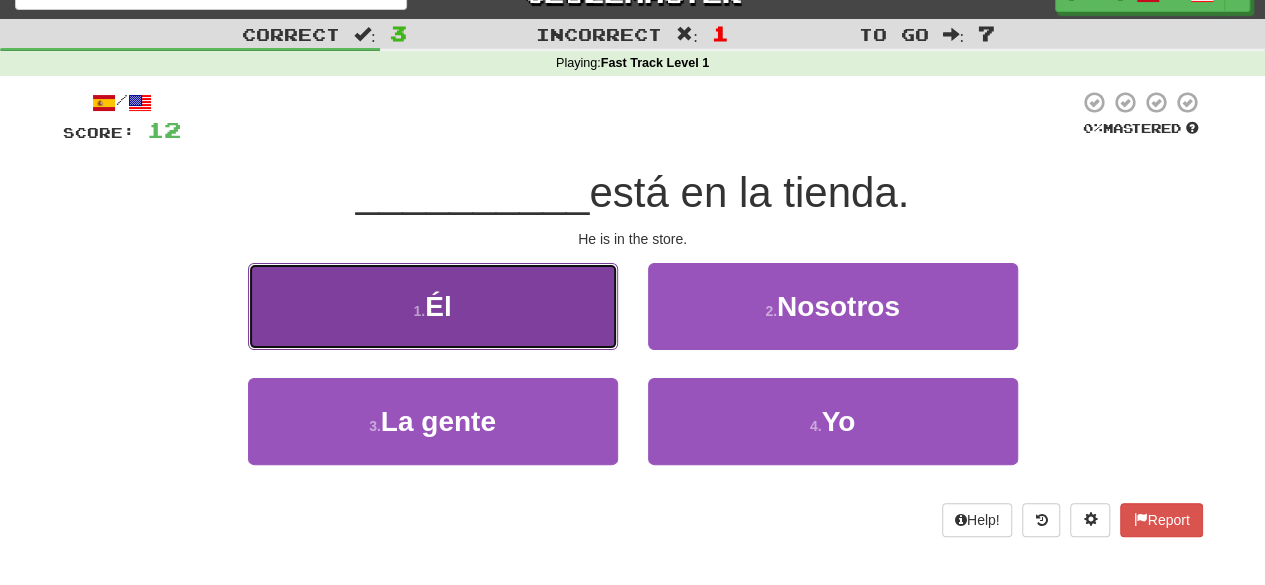click on "1 .  Él" at bounding box center [433, 306] 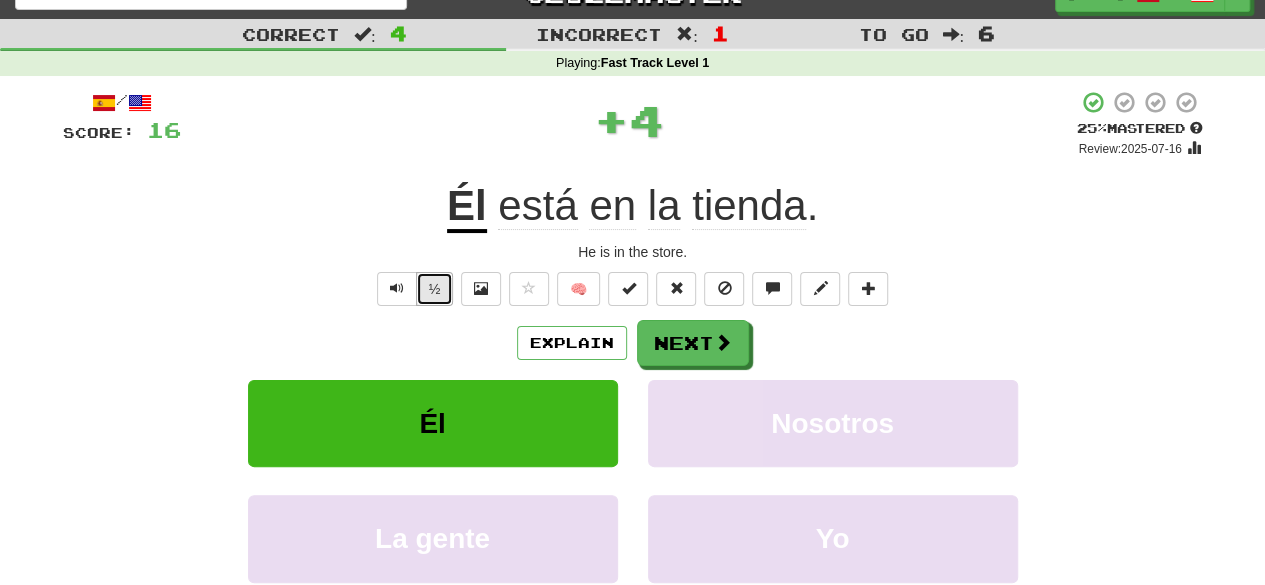 click on "½" at bounding box center (435, 289) 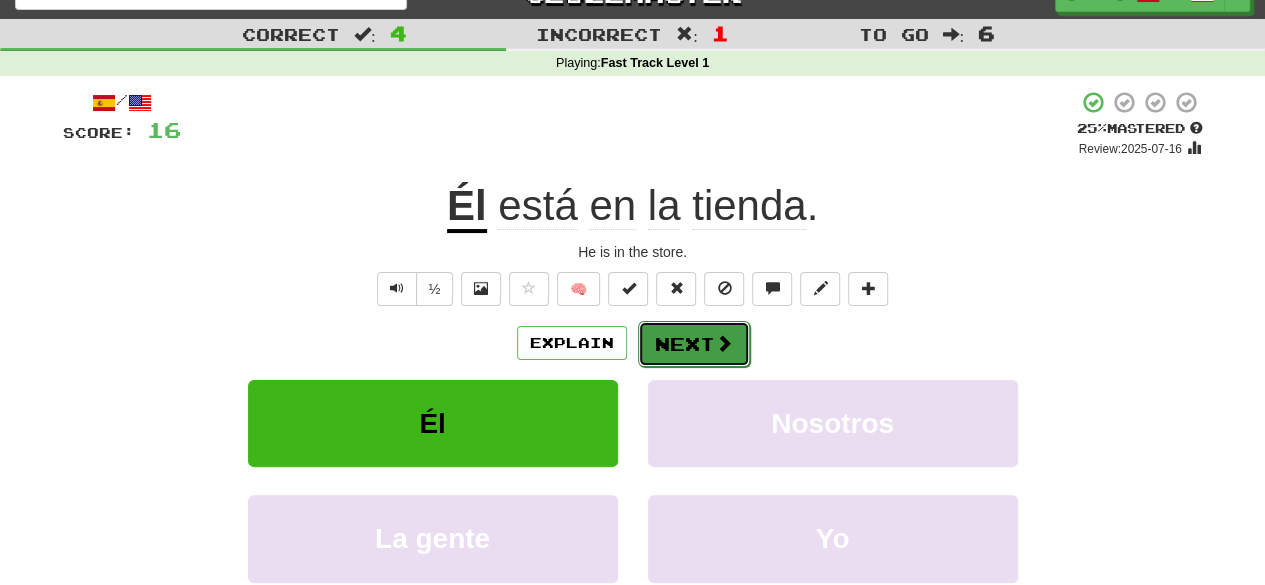 click on "Next" at bounding box center (694, 344) 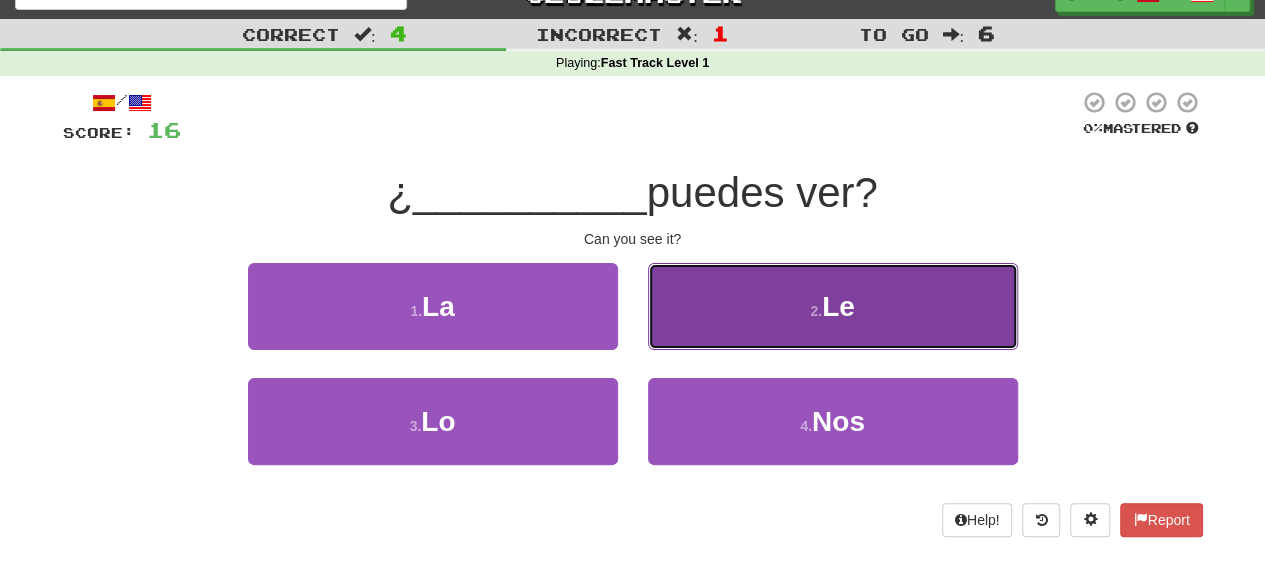 click on "2 .  Le" at bounding box center [833, 306] 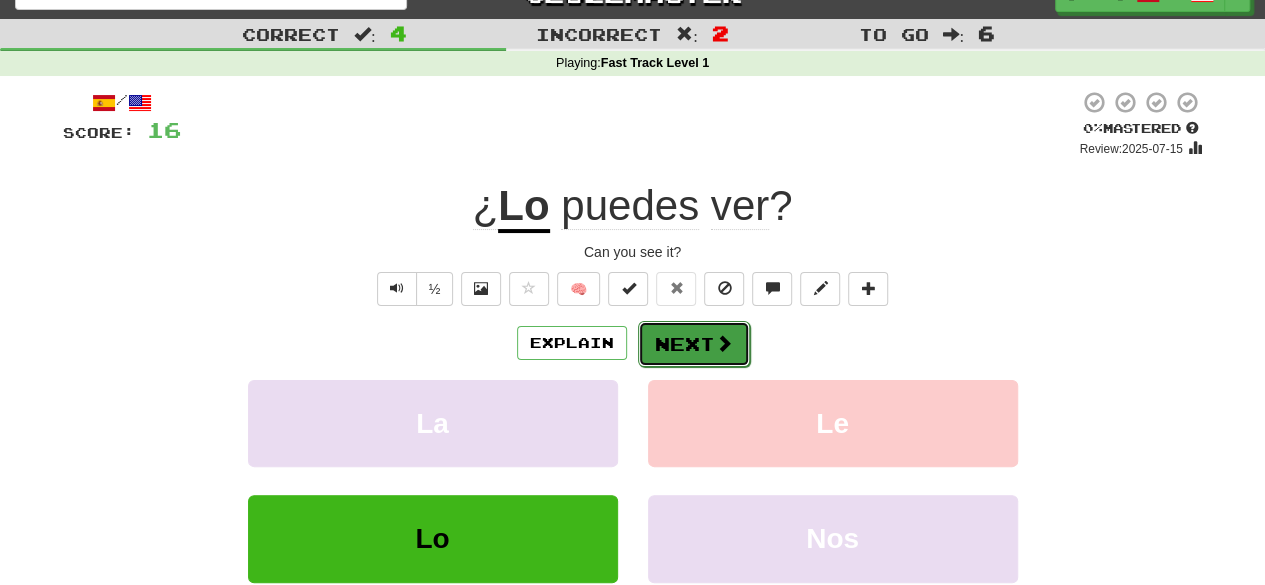click at bounding box center (724, 343) 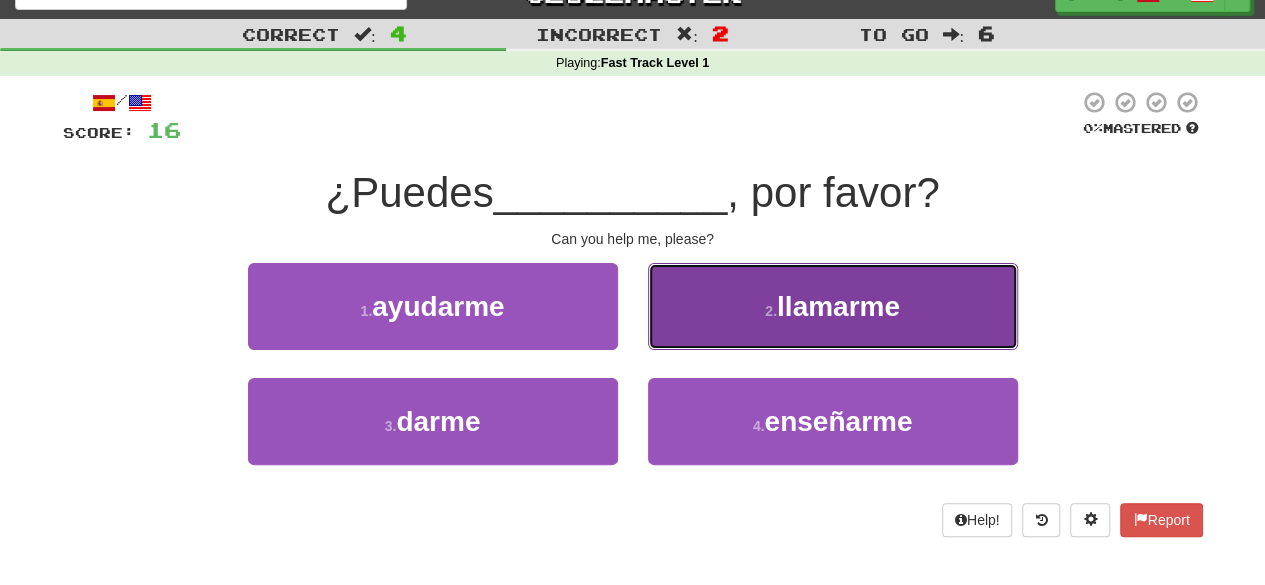 click on "2 ." at bounding box center (771, 311) 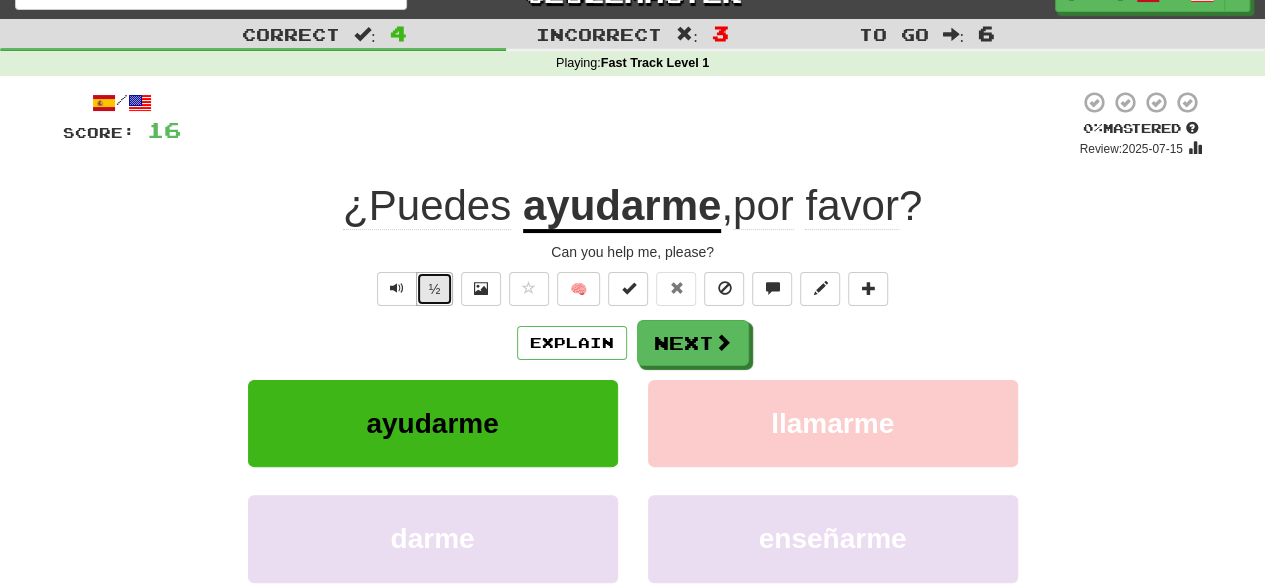 click on "½" at bounding box center (435, 289) 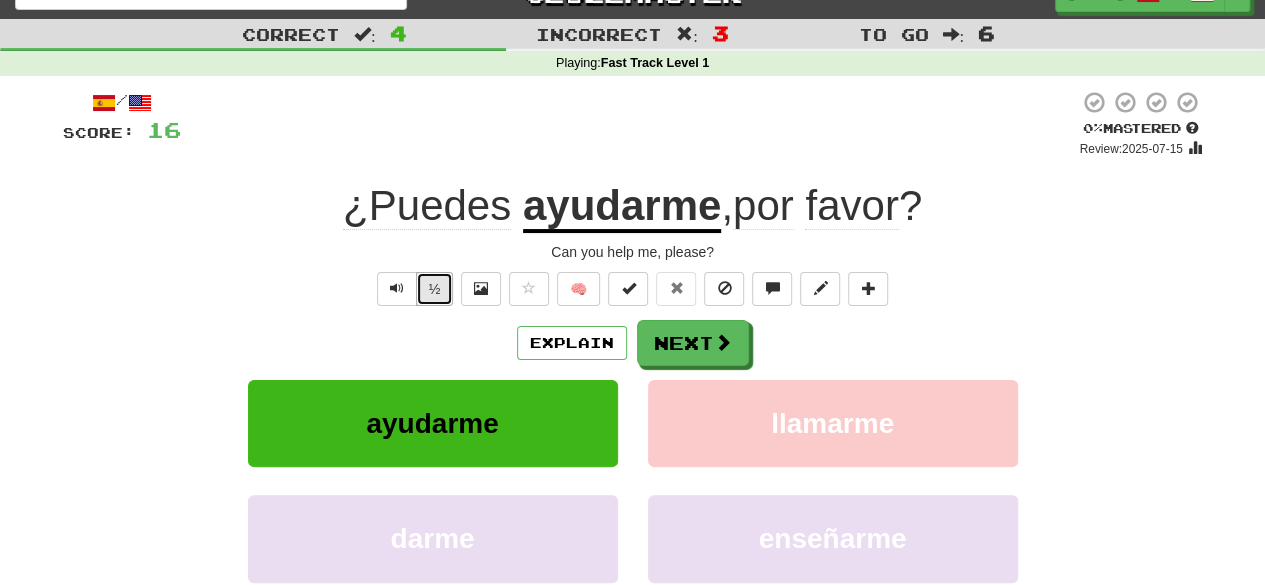 click on "½" at bounding box center (435, 289) 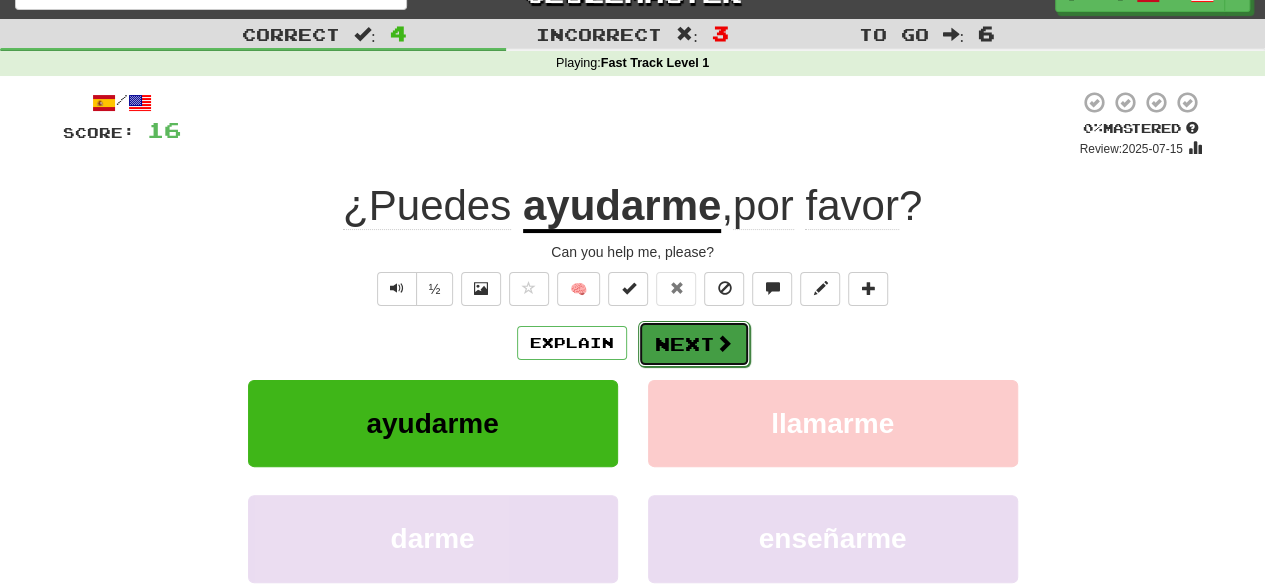 click on "Next" at bounding box center (694, 344) 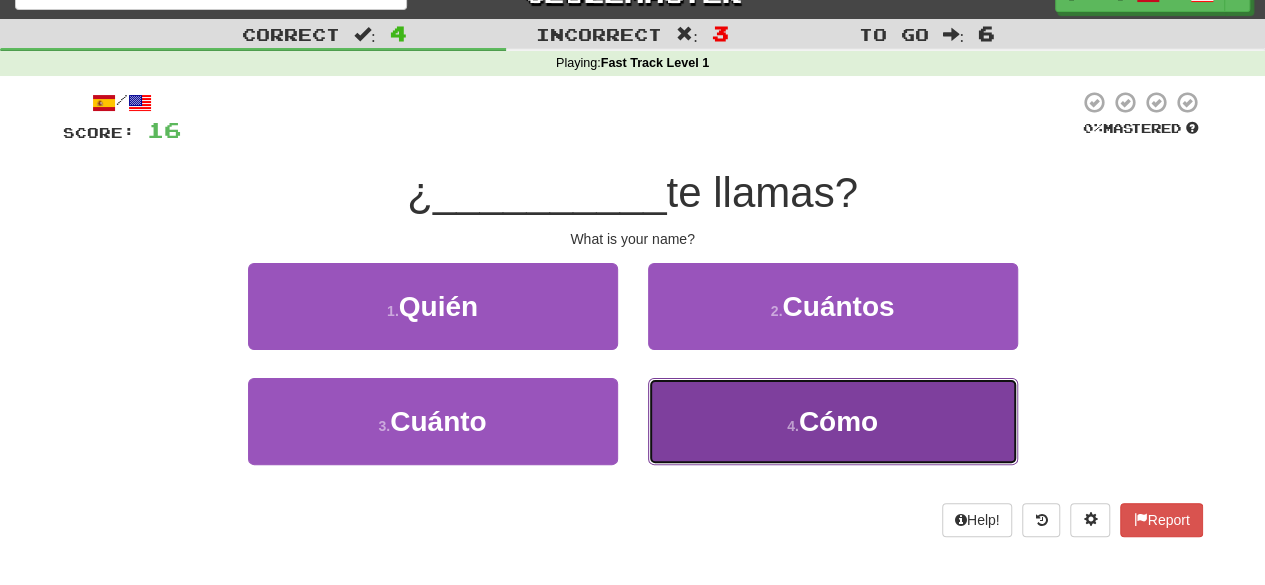 click on "4 .  Cómo" at bounding box center (833, 421) 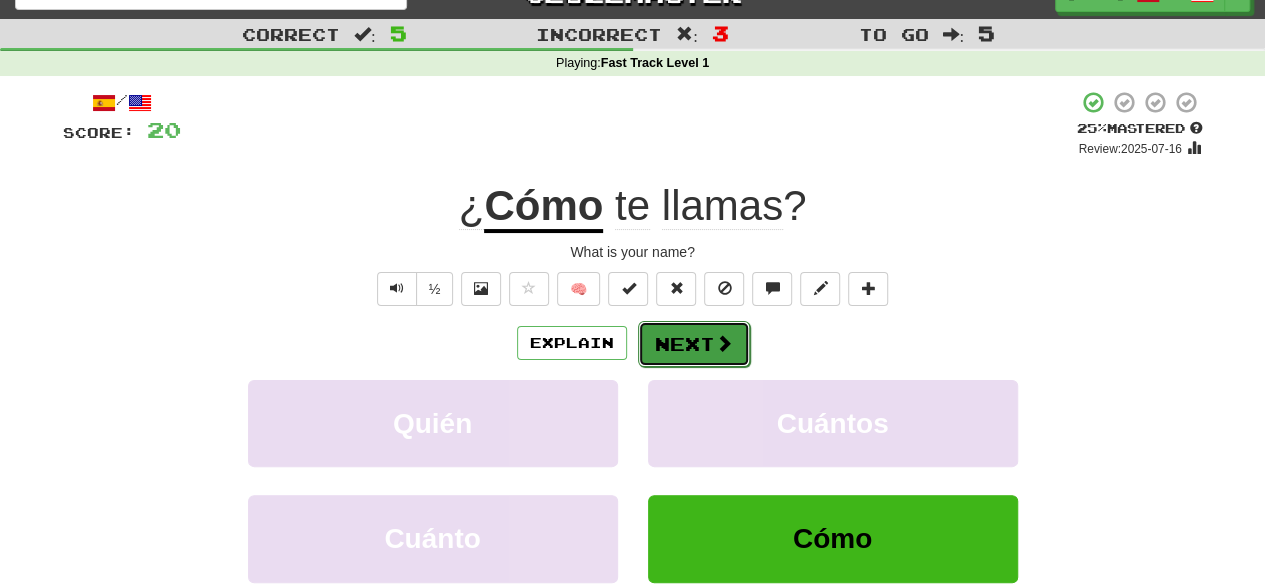 click on "Next" at bounding box center (694, 344) 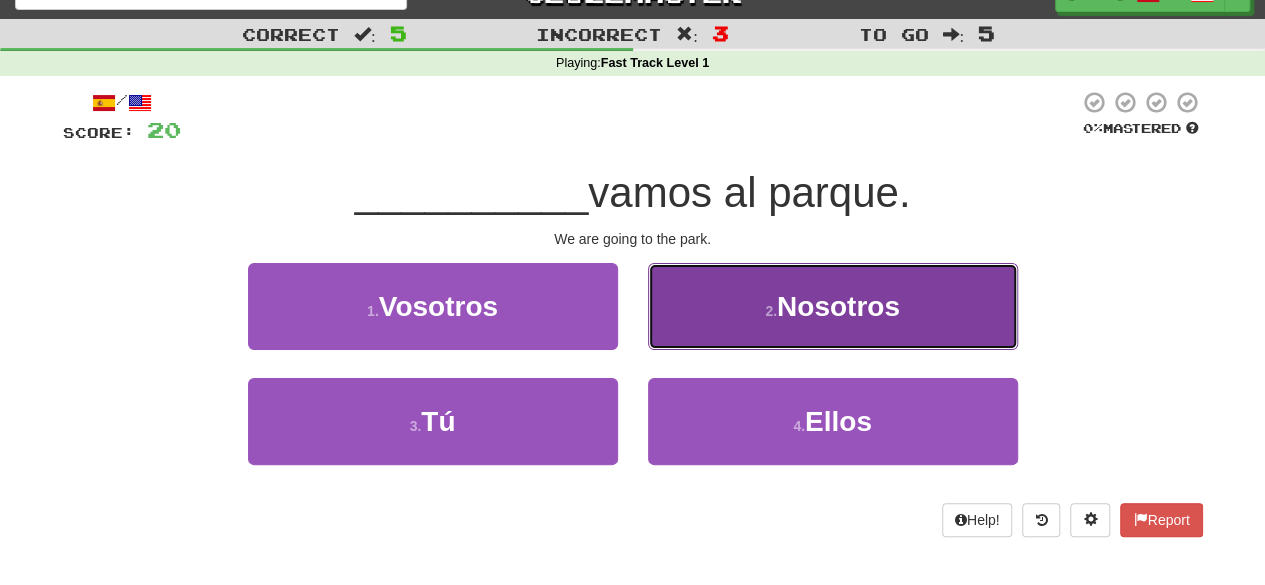 click on "2 .  Nosotros" at bounding box center (833, 306) 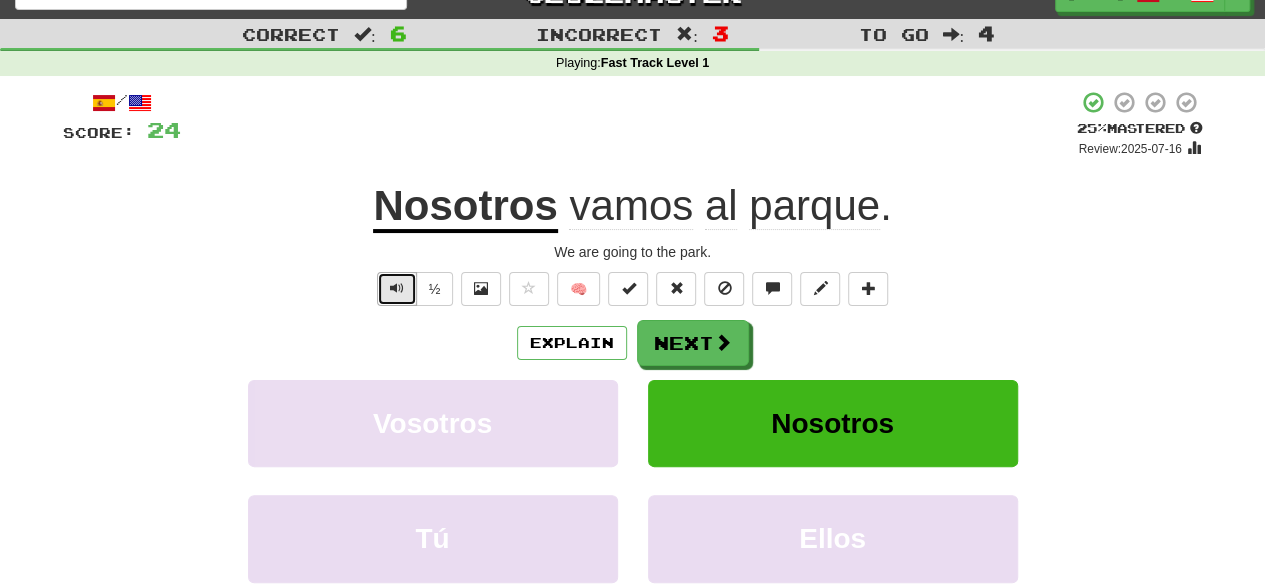 click at bounding box center (397, 289) 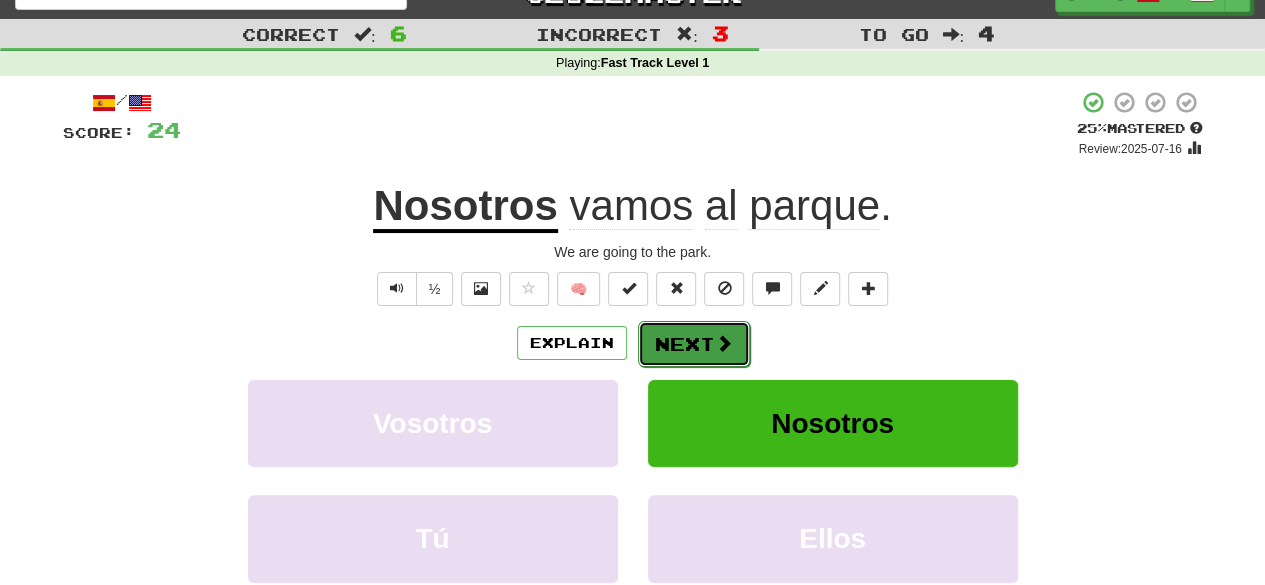 click on "Next" at bounding box center [694, 344] 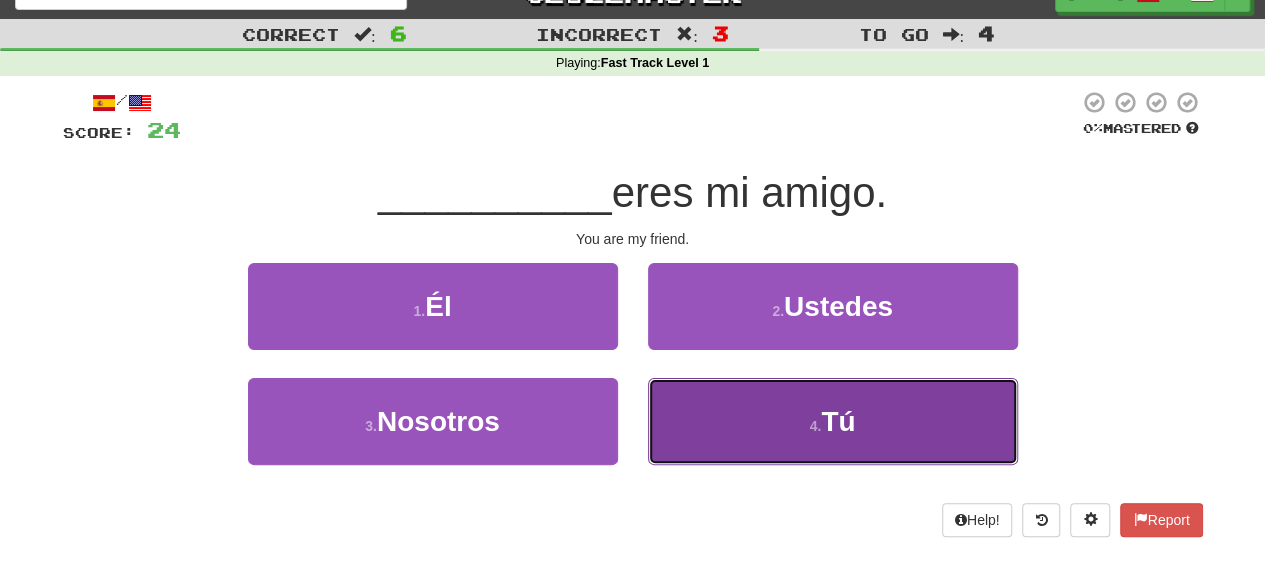 click on "4 .  Tú" at bounding box center (833, 421) 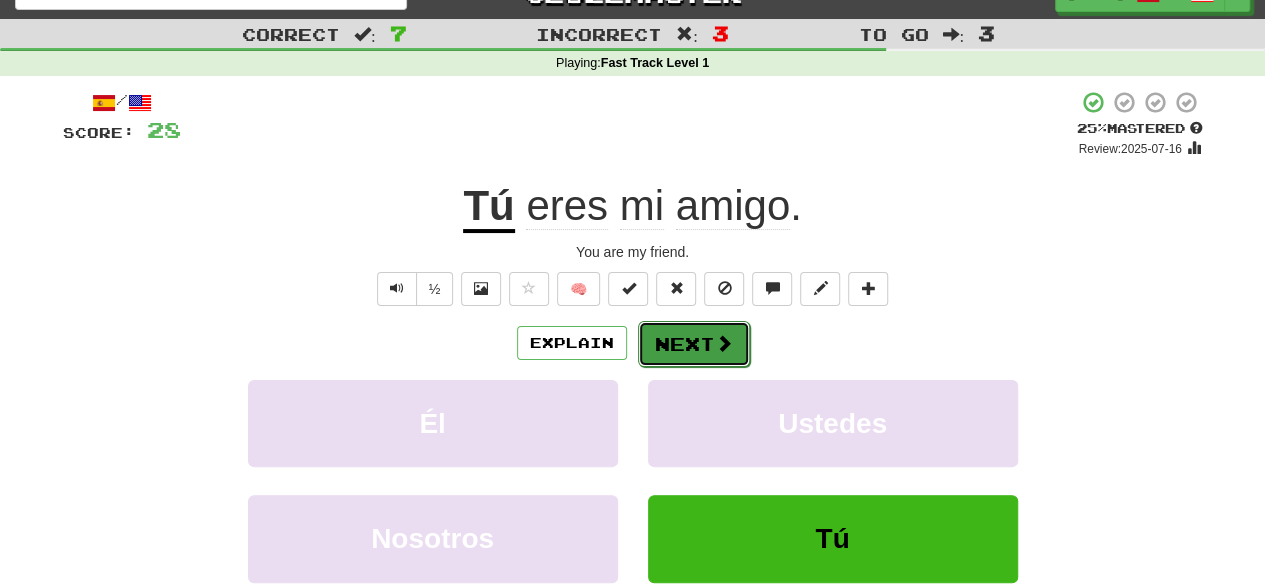 click on "Next" at bounding box center [694, 344] 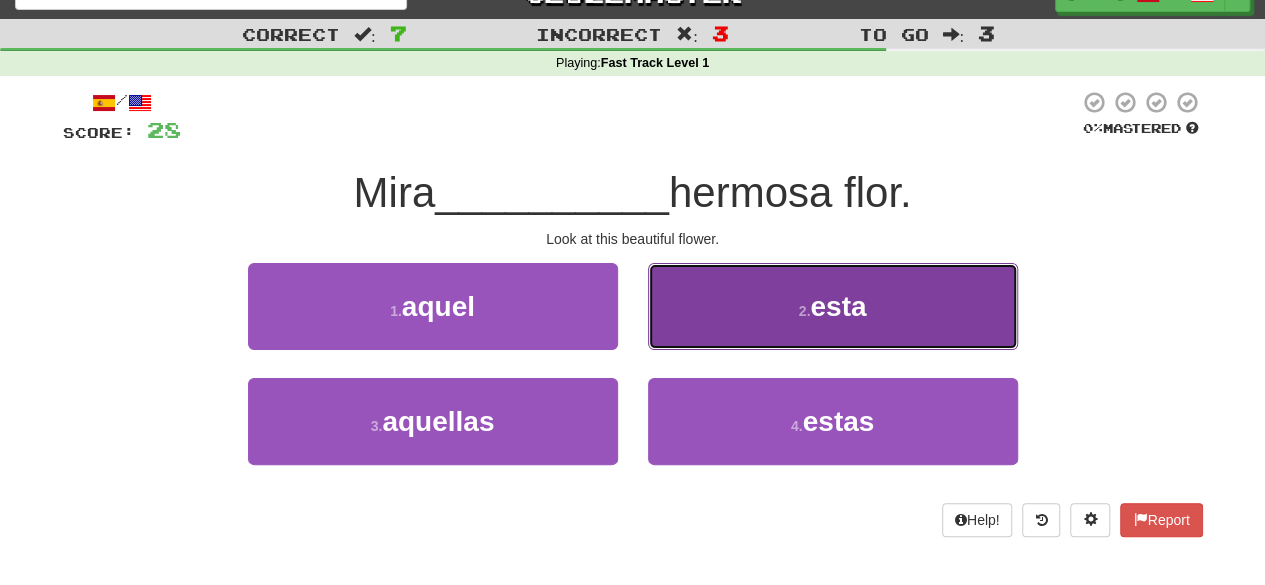click on "2 .  esta" at bounding box center [833, 306] 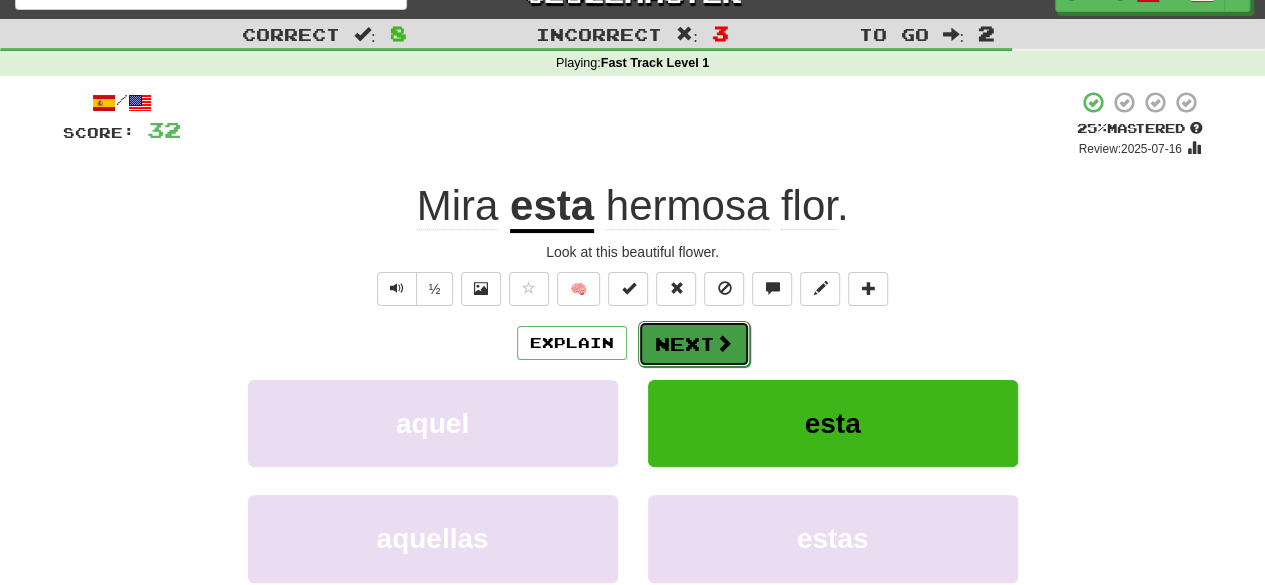 click on "Next" at bounding box center (694, 344) 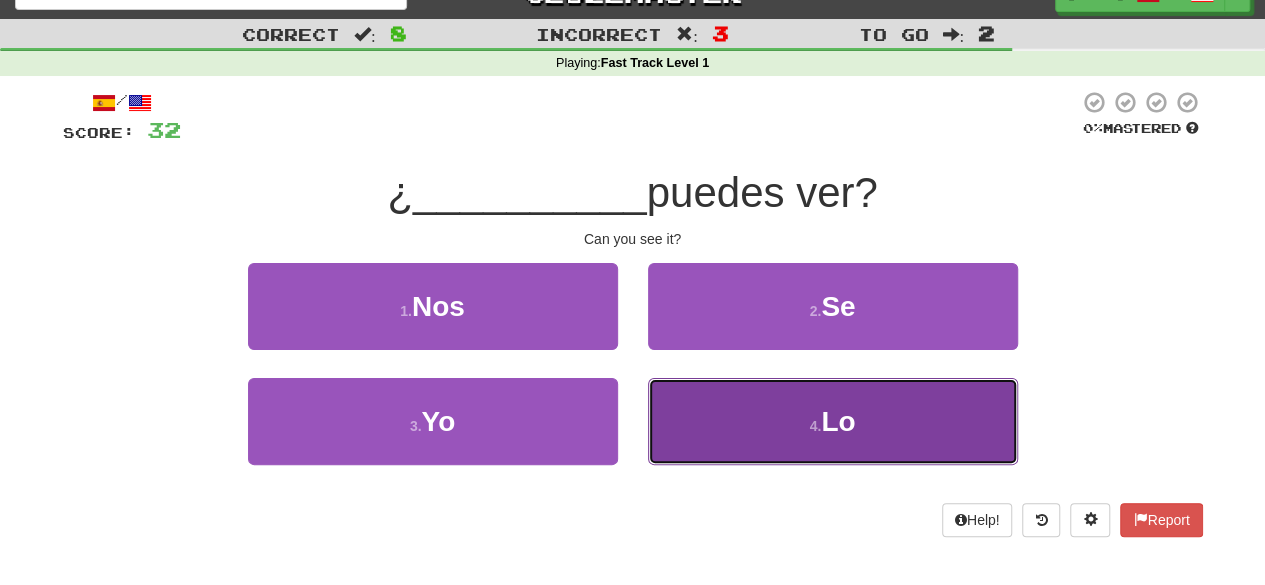 click on "4 .  Lo" at bounding box center [833, 421] 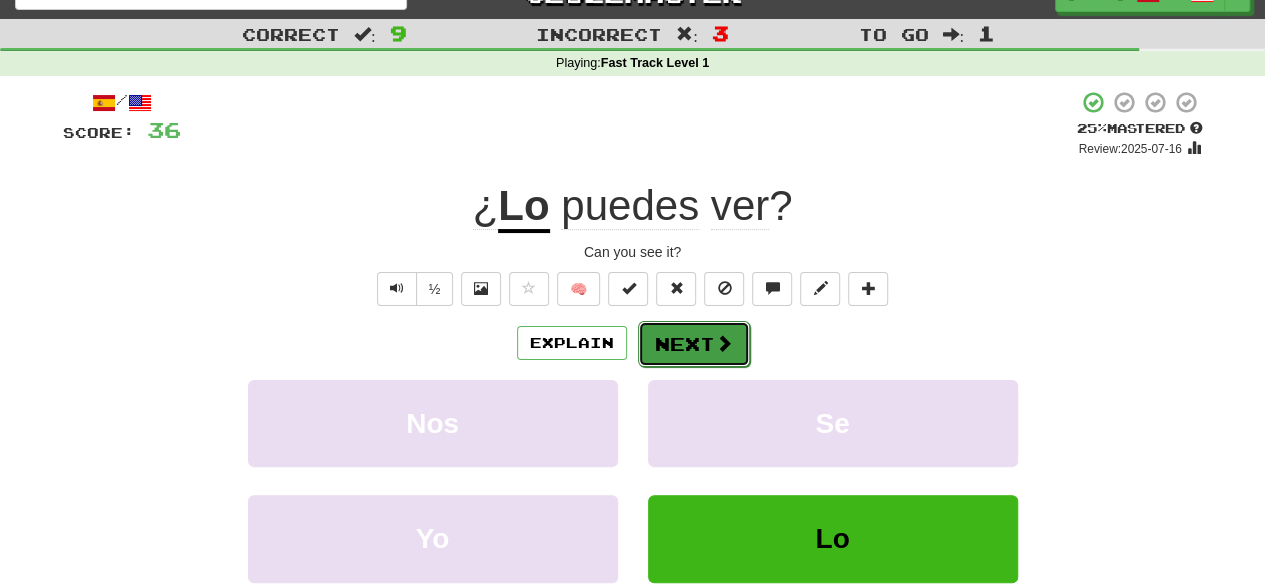 click on "Next" at bounding box center [694, 344] 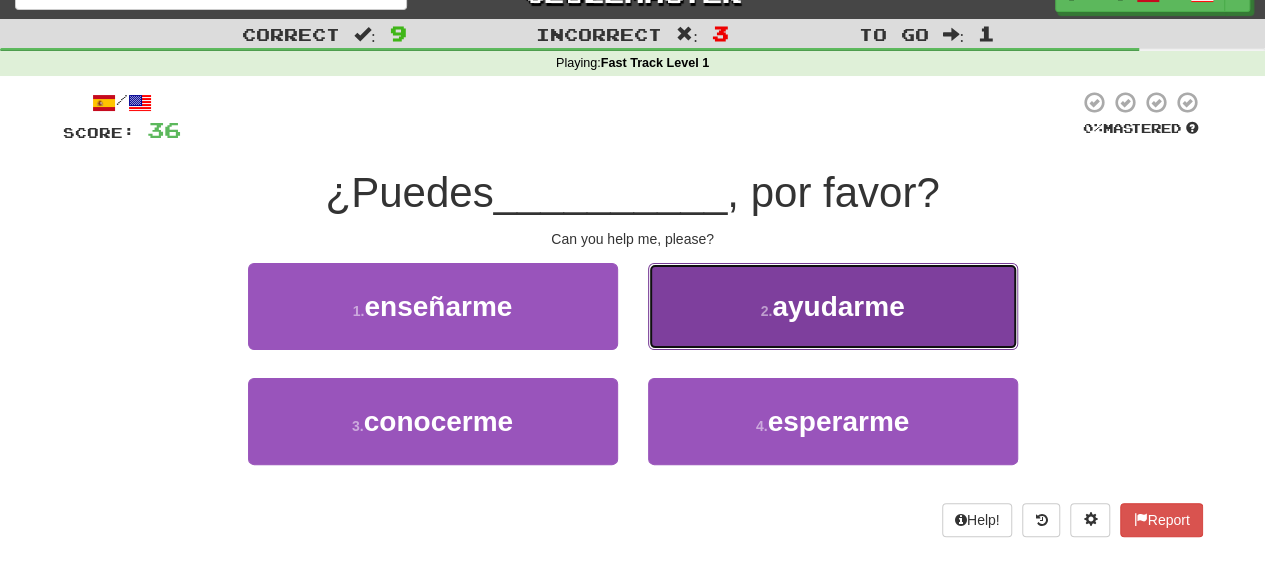 click on "ayudarme" at bounding box center (838, 306) 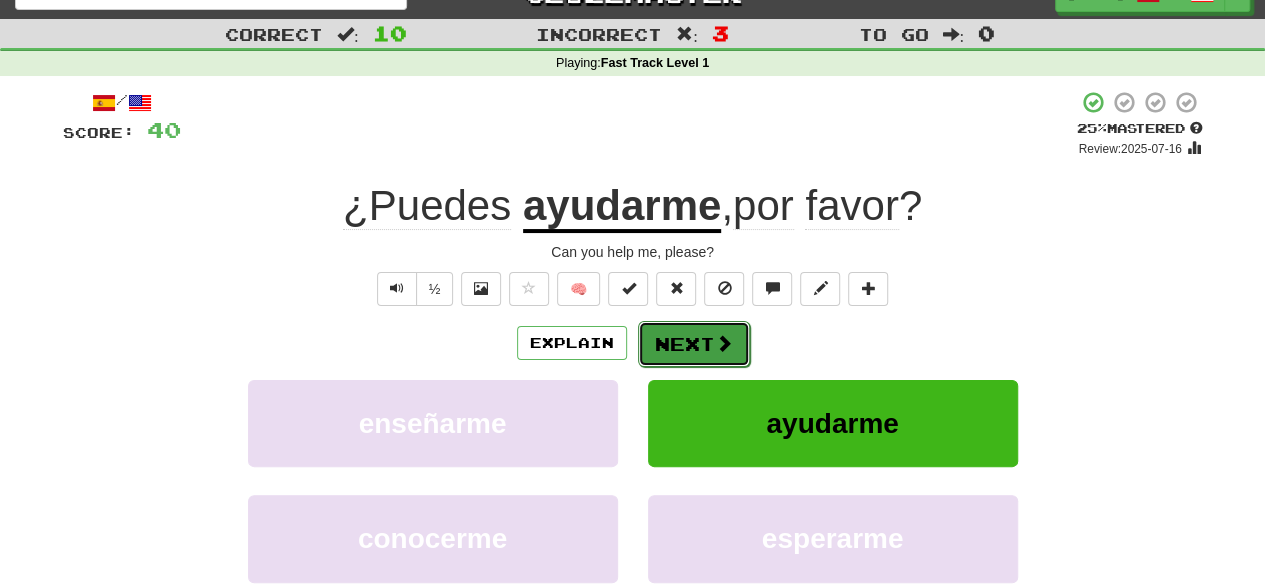click on "Next" at bounding box center [694, 344] 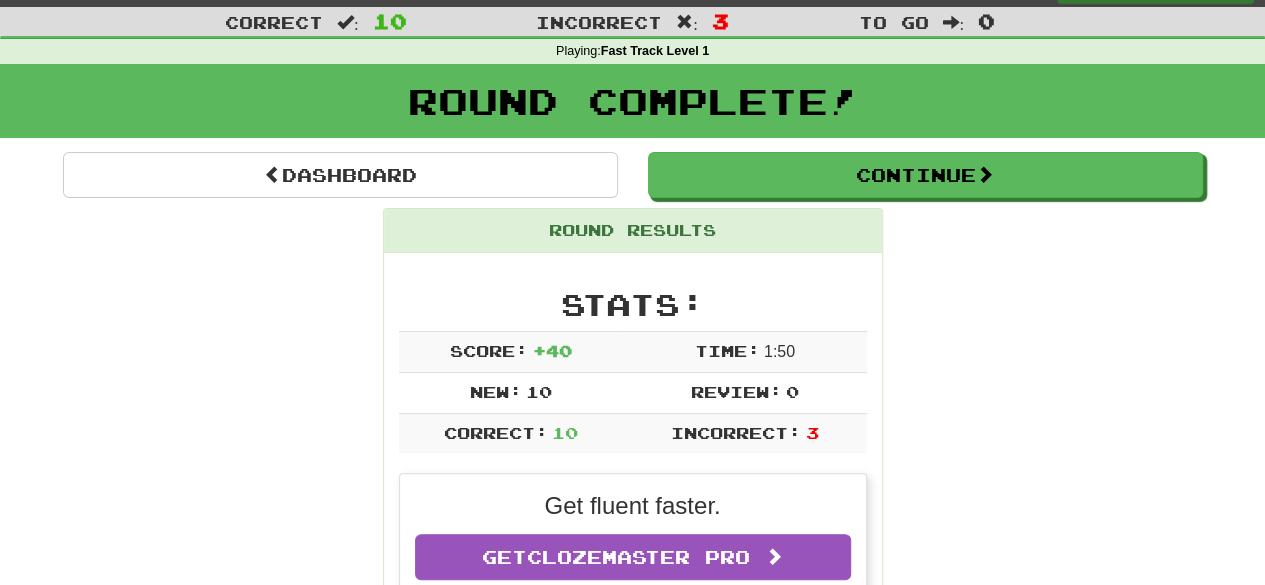 scroll, scrollTop: 0, scrollLeft: 0, axis: both 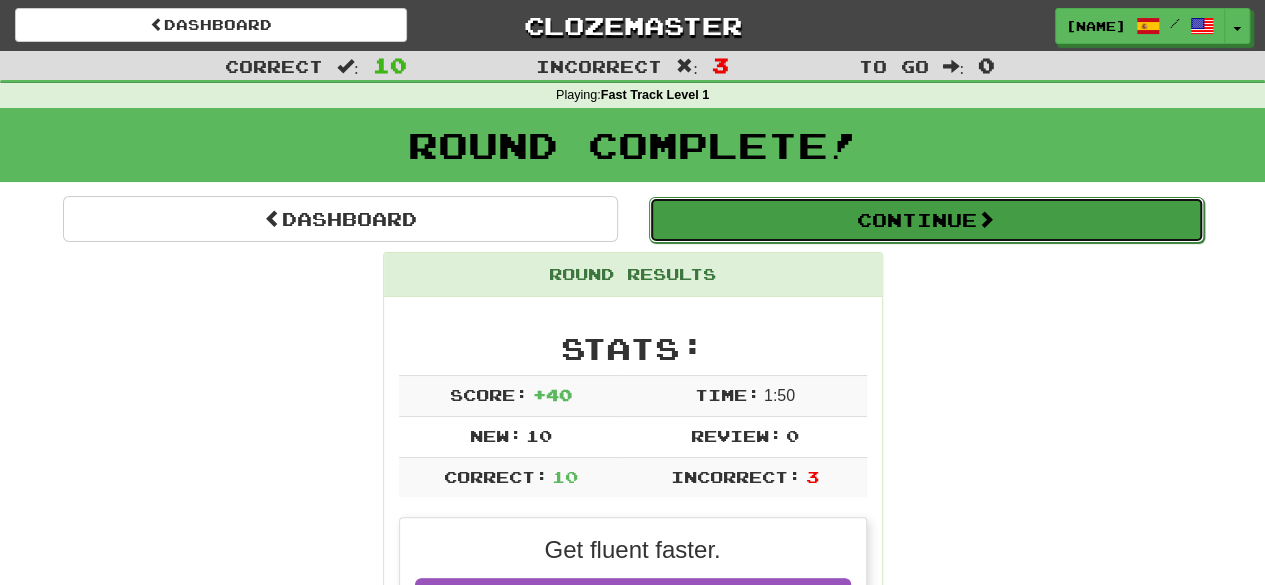 click on "Continue" at bounding box center (926, 220) 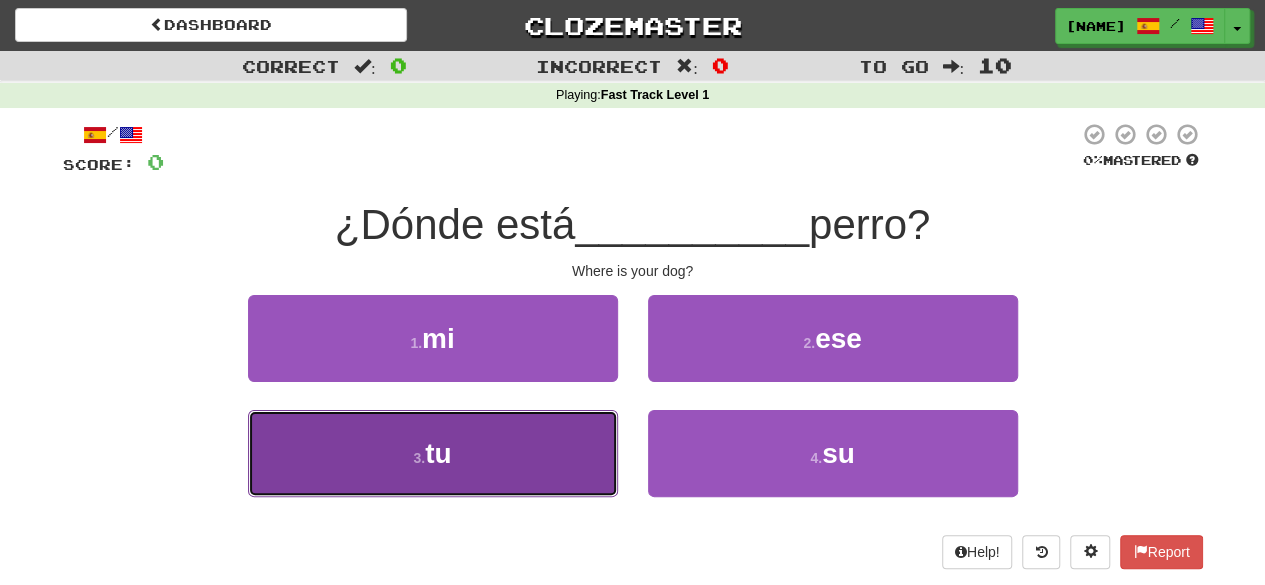 click on "3 .  tu" at bounding box center (433, 453) 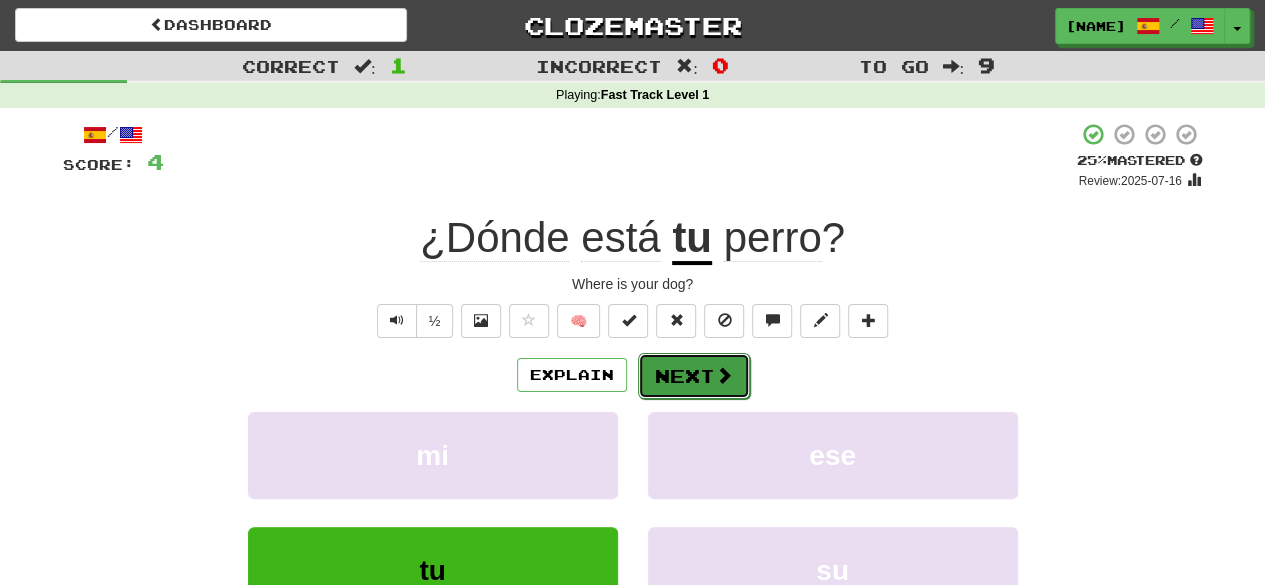 click on "Next" at bounding box center (694, 376) 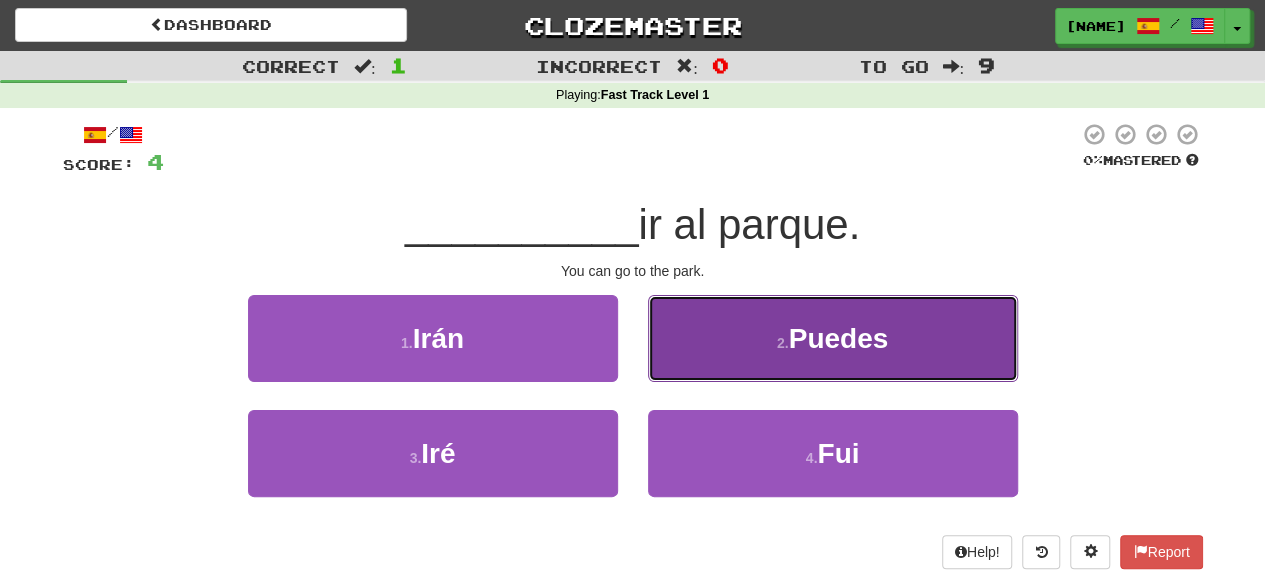 click on "Puedes" at bounding box center [839, 338] 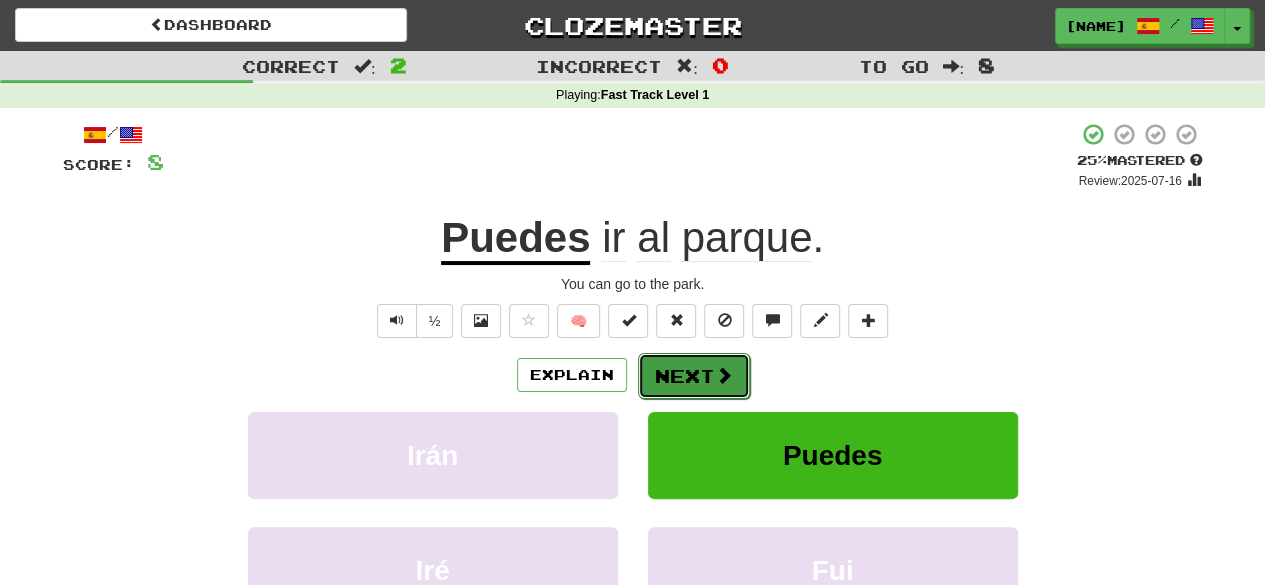 click on "Next" at bounding box center (694, 376) 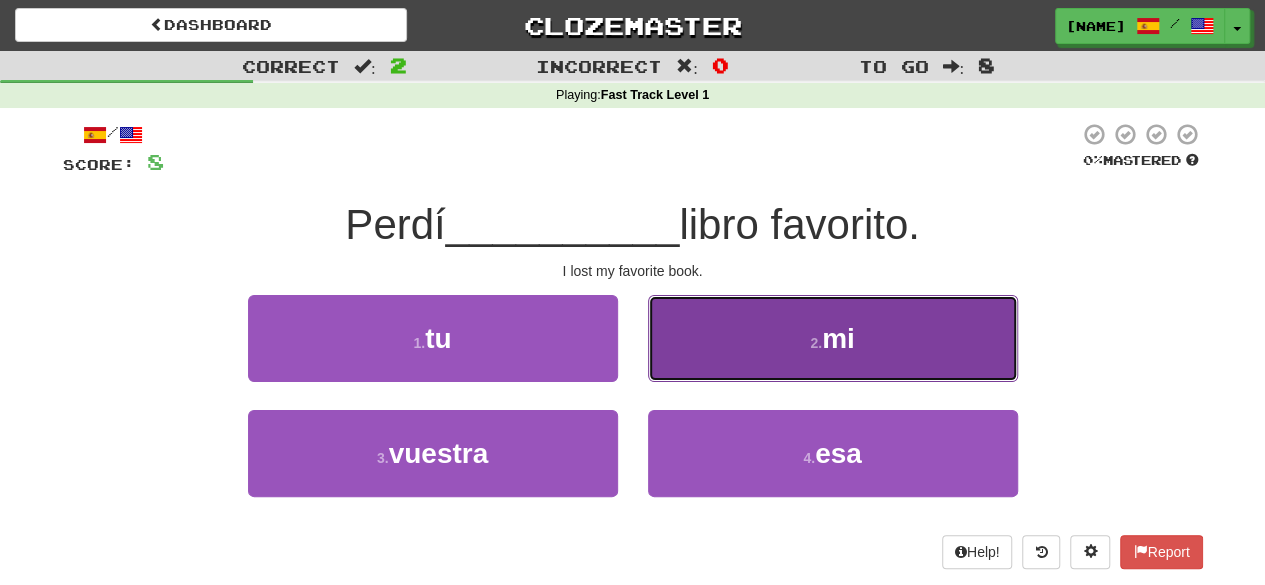 click on "2 .  mi" at bounding box center (833, 338) 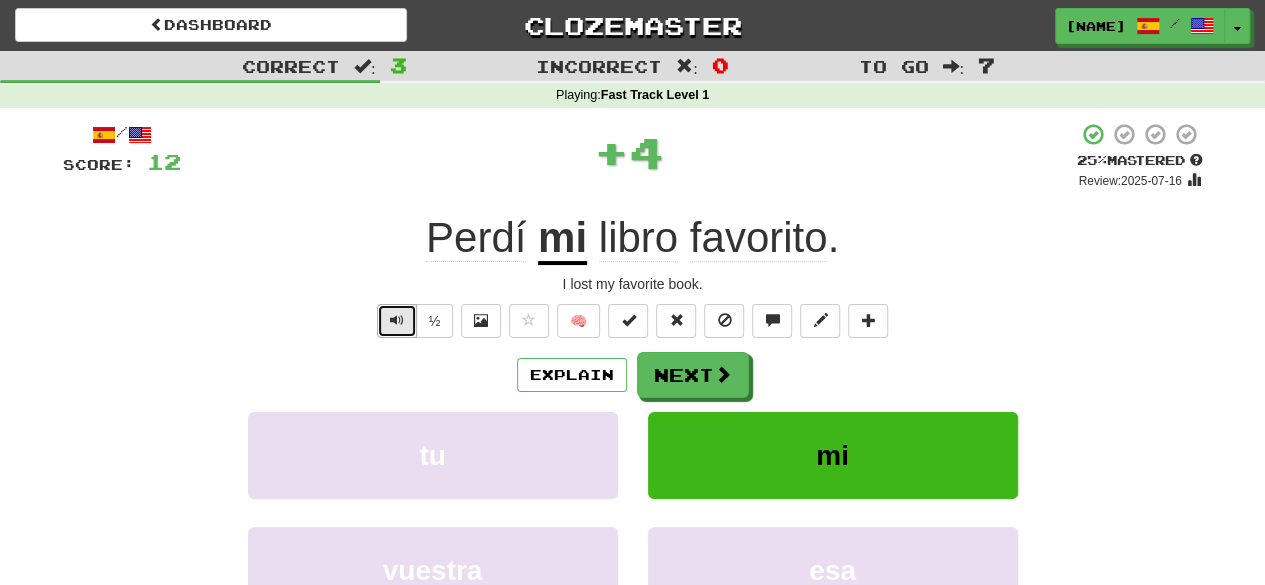 click at bounding box center (397, 320) 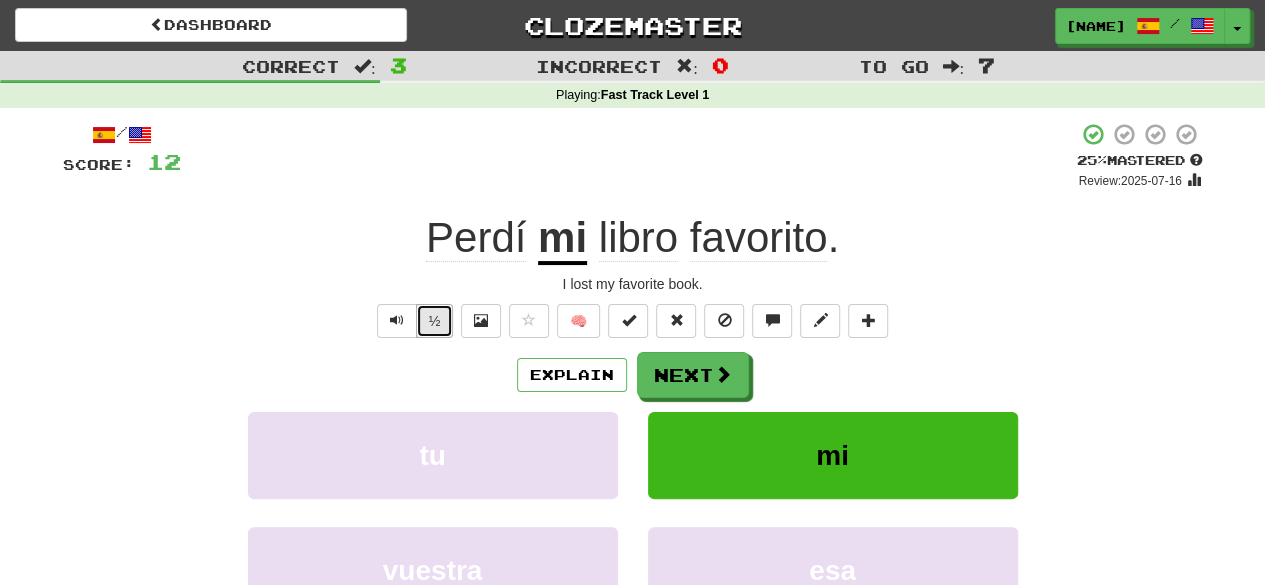 click on "½" at bounding box center [435, 321] 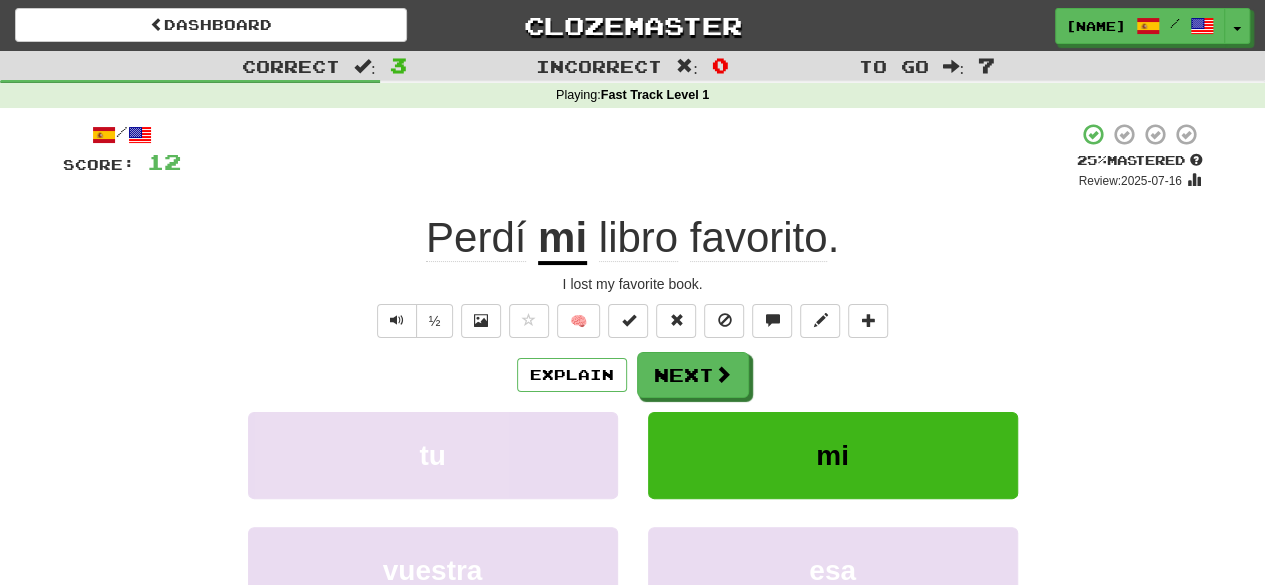 click on "Perdí   mi   libro   favorito ." at bounding box center [633, 238] 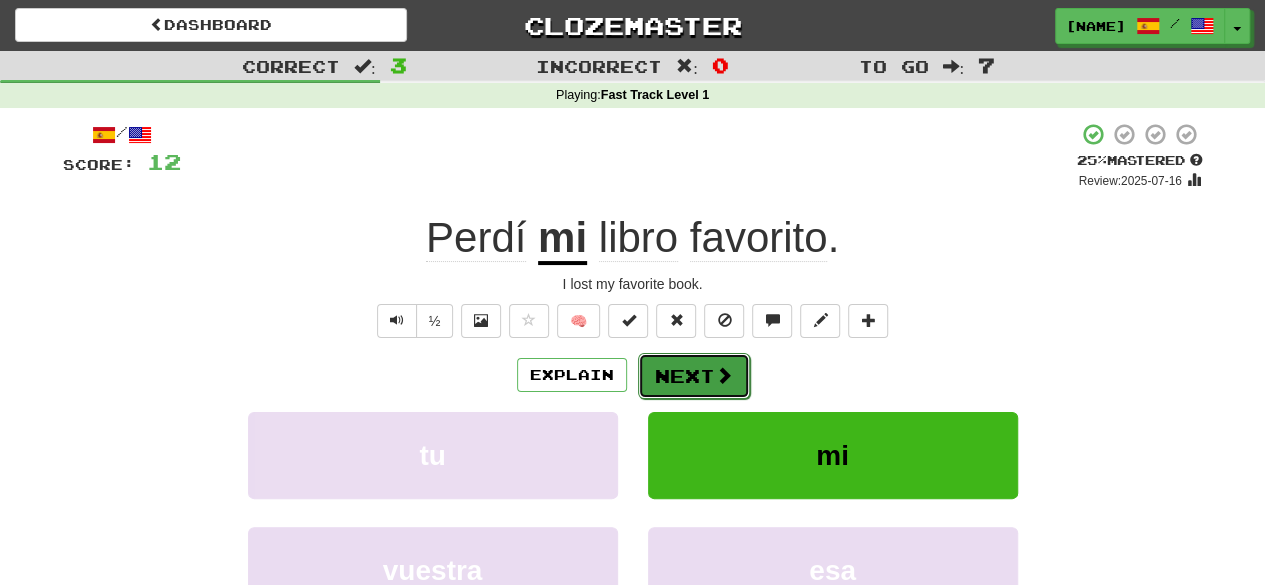 click on "Next" at bounding box center [694, 376] 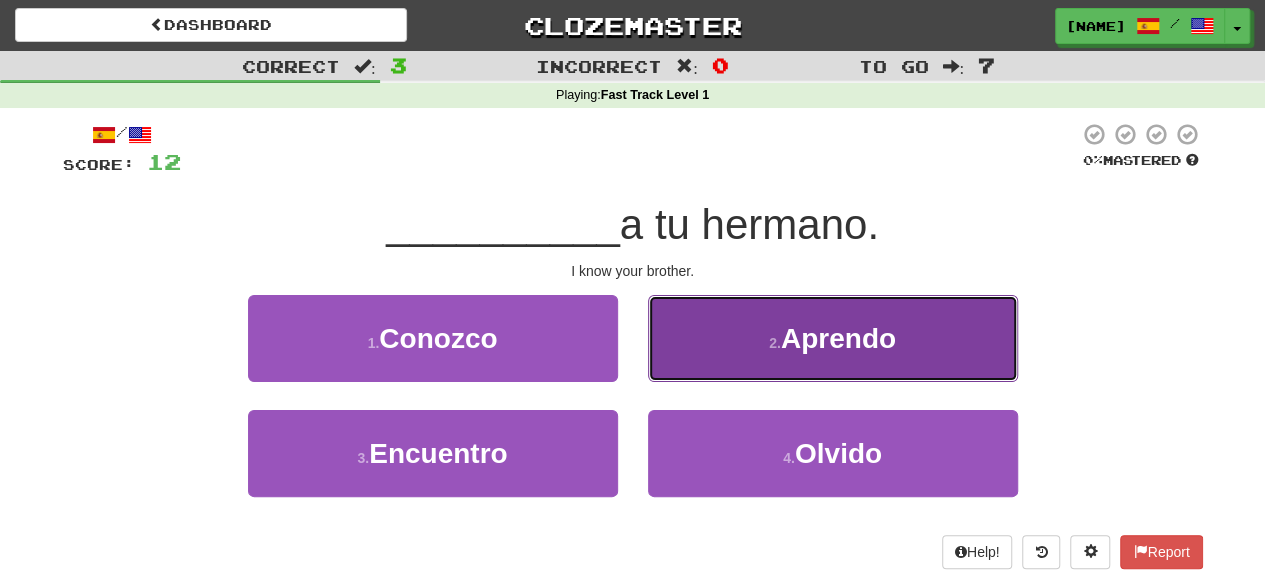 click on "2 .  Aprendo" at bounding box center [833, 338] 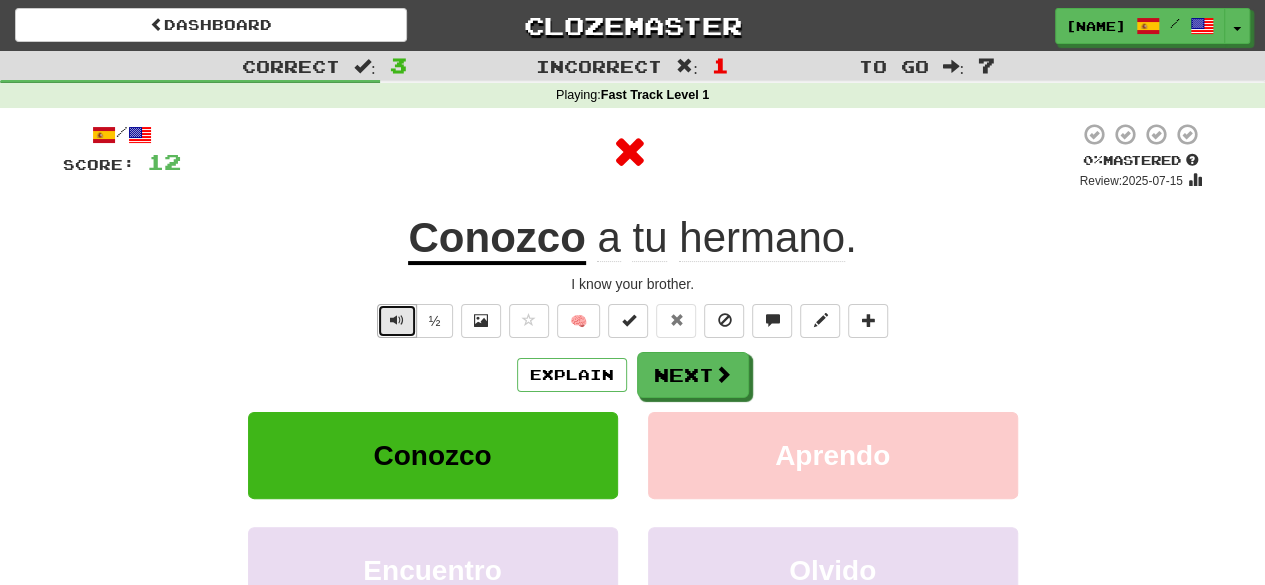 click at bounding box center [397, 320] 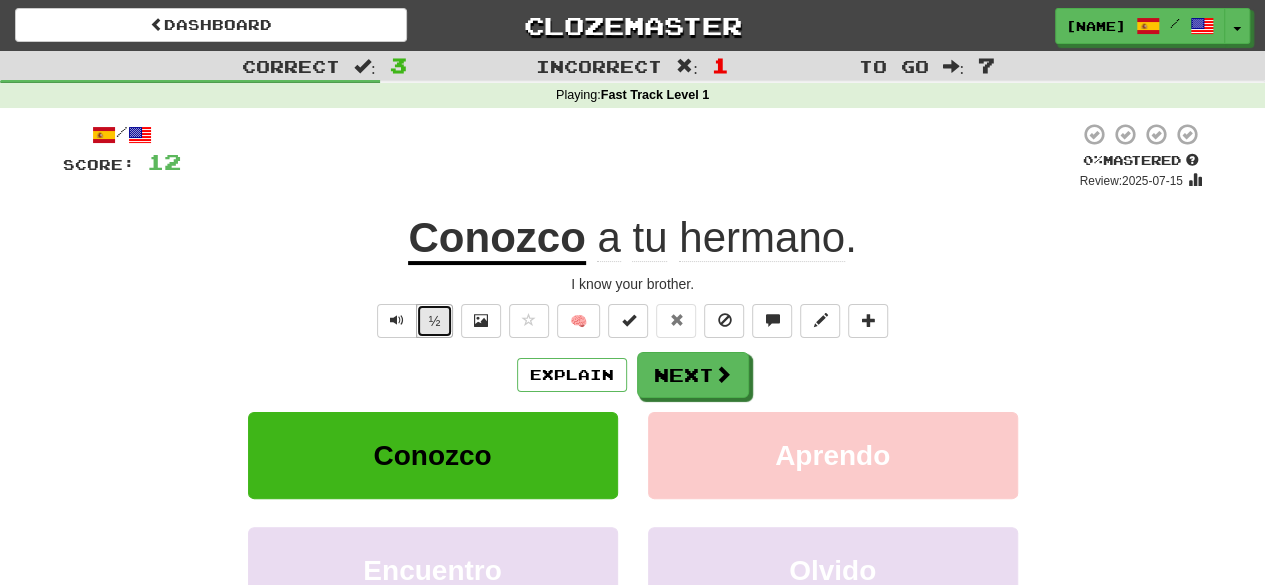 click on "½" at bounding box center [435, 321] 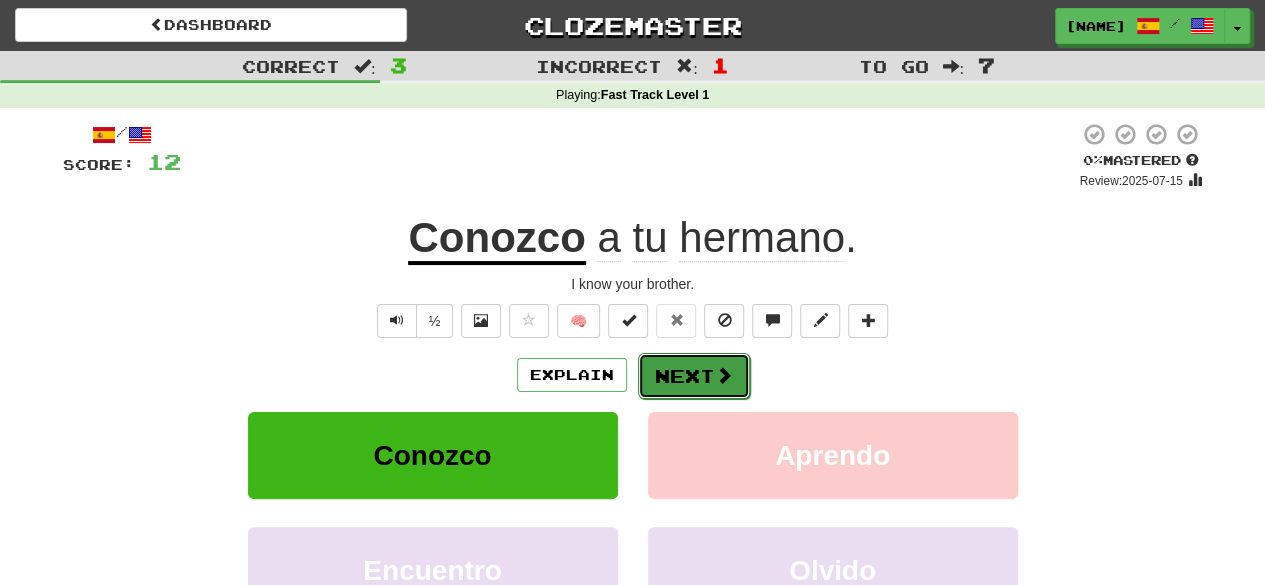 click on "Next" at bounding box center [694, 376] 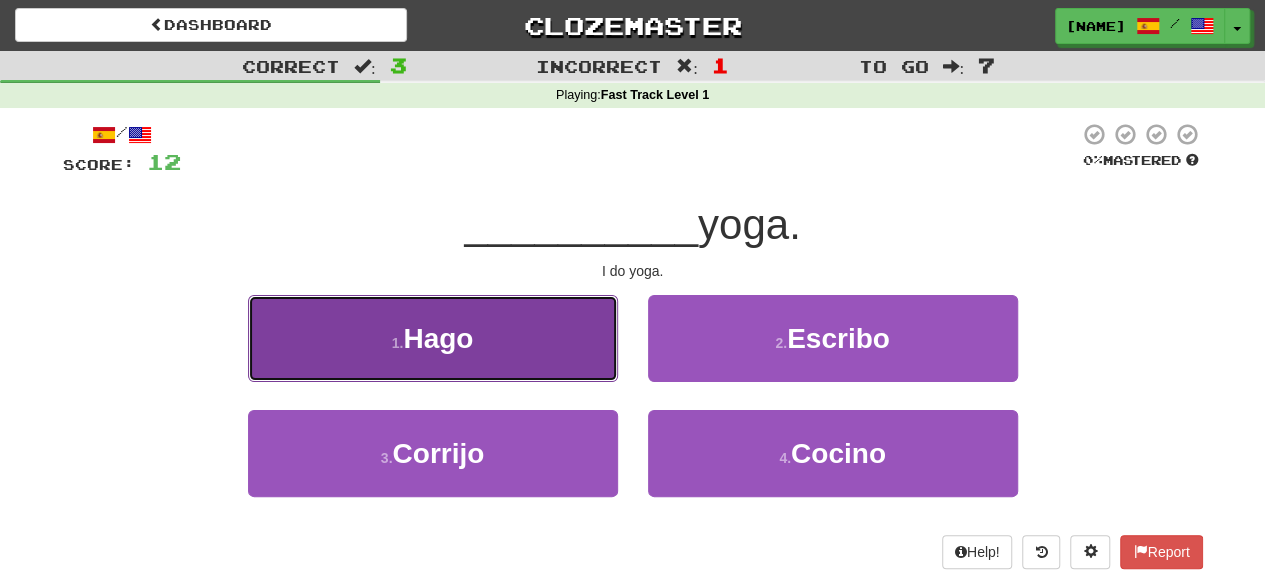click on "1 .  Hago" at bounding box center [433, 338] 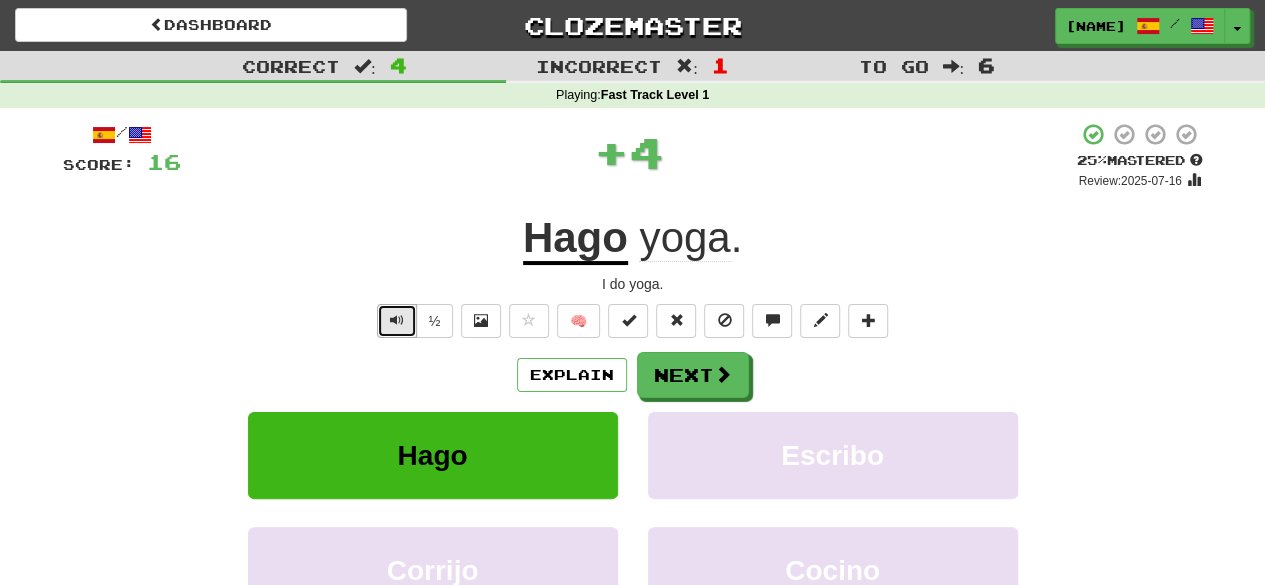 click at bounding box center (397, 320) 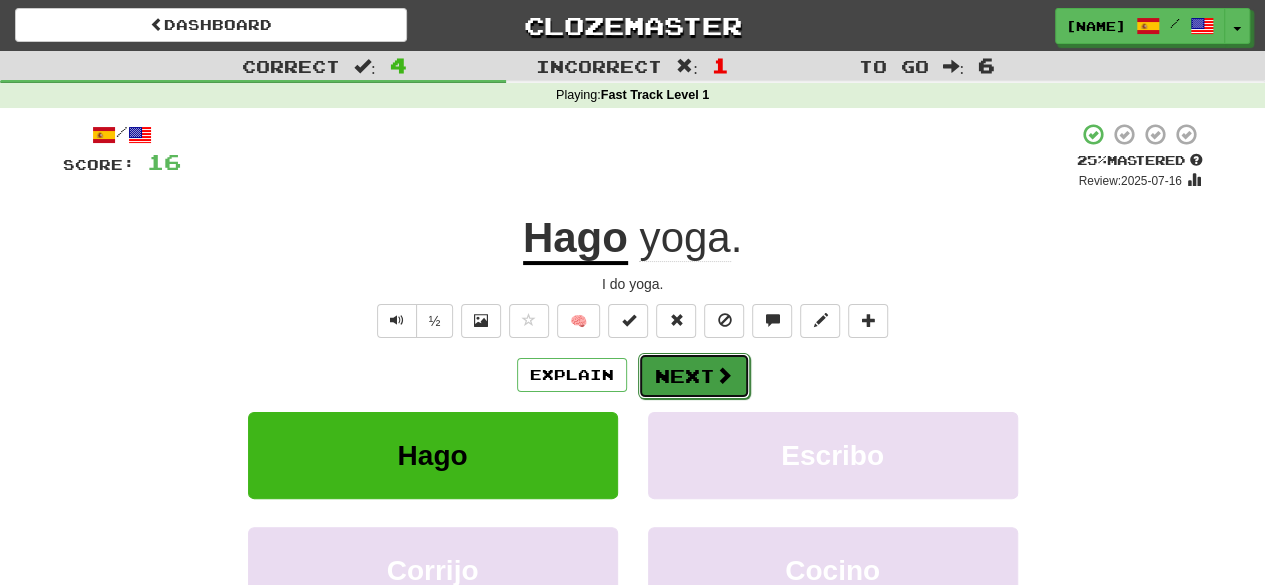 click on "Next" at bounding box center [694, 376] 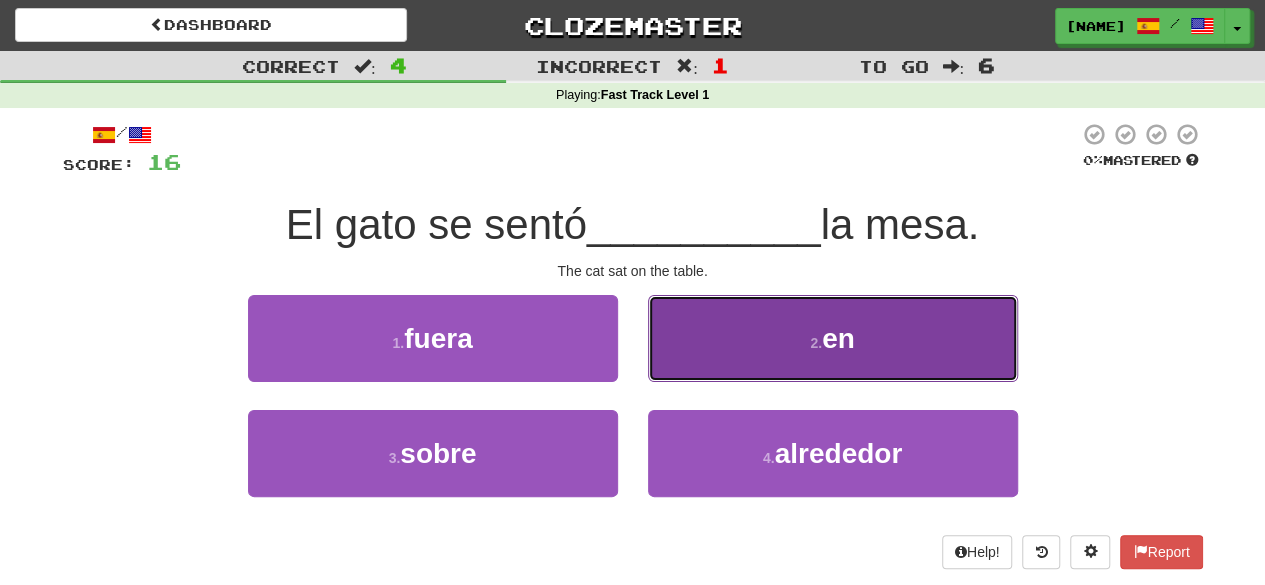 click on "2 .  en" at bounding box center [833, 338] 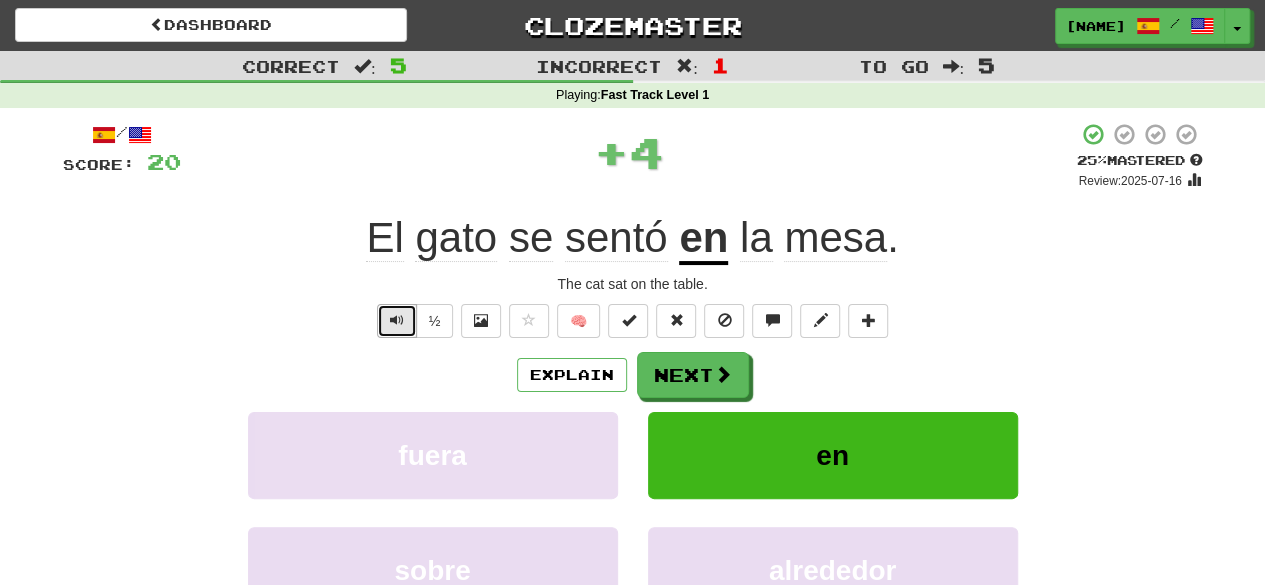 click at bounding box center [397, 321] 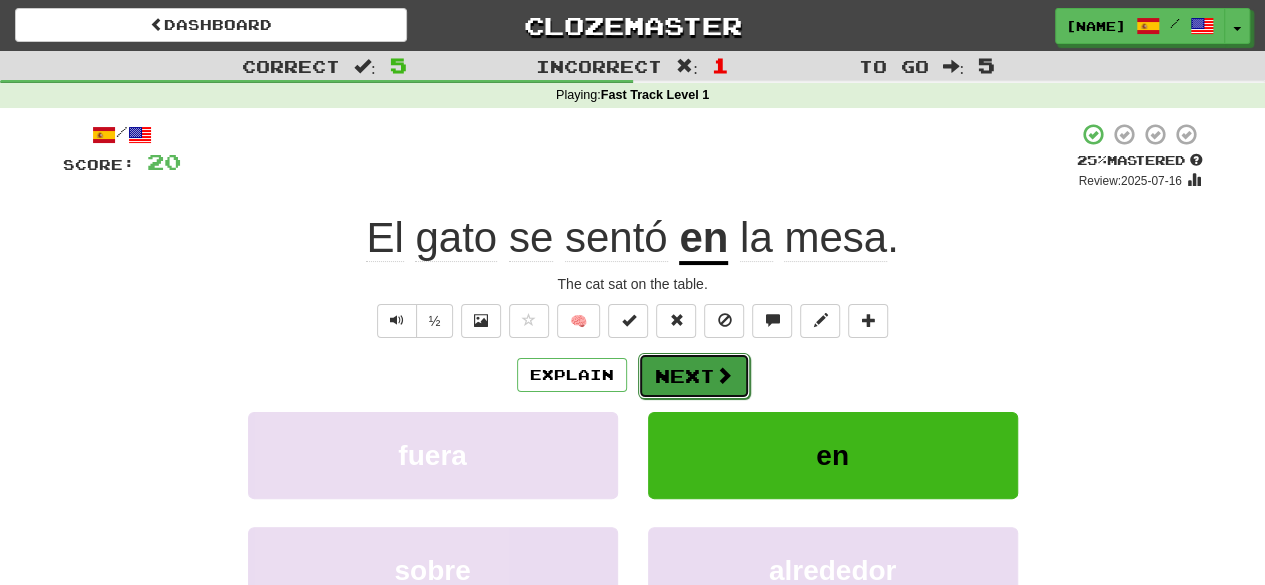 click on "Next" at bounding box center [694, 376] 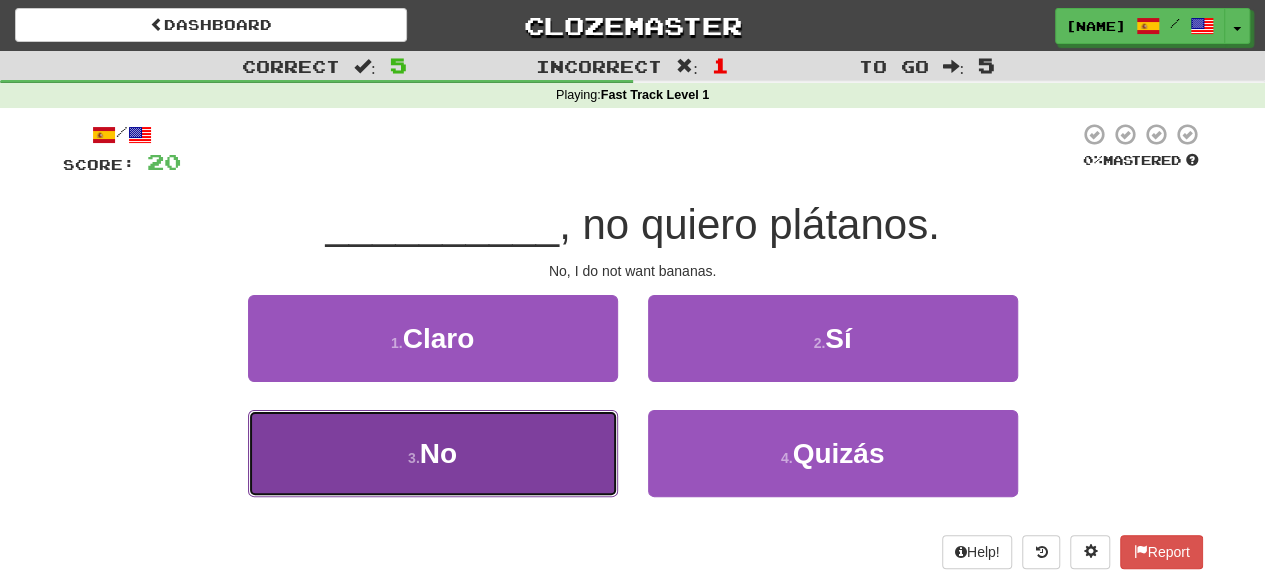 click on "3 .  No" at bounding box center (433, 453) 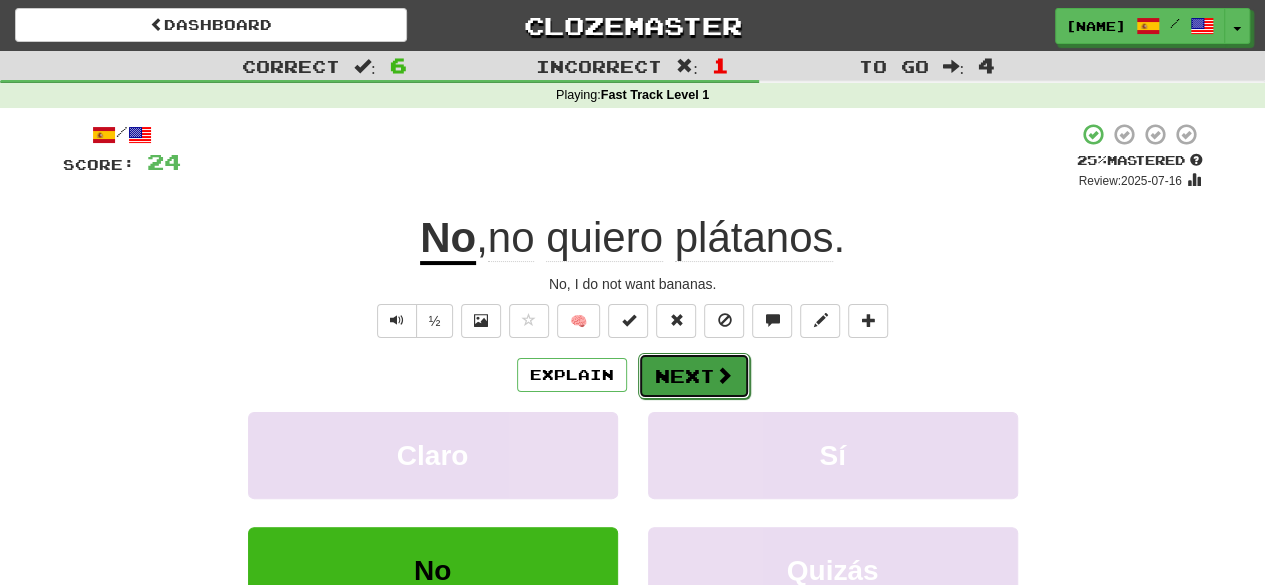 click on "Next" at bounding box center [694, 376] 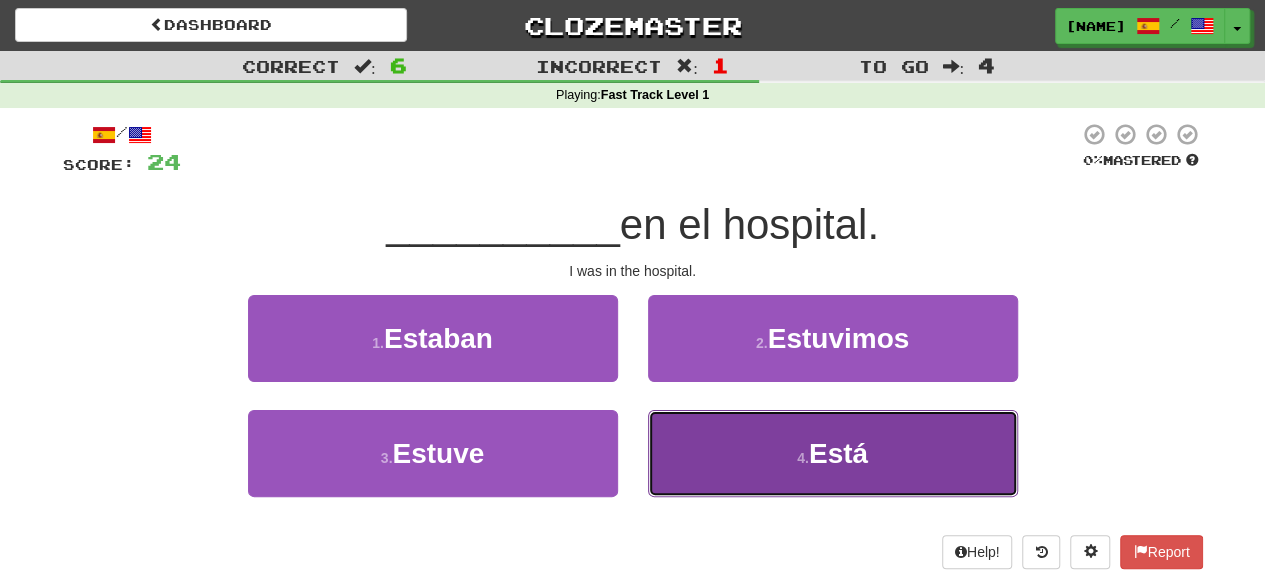 click on "4 .  Está" at bounding box center [833, 453] 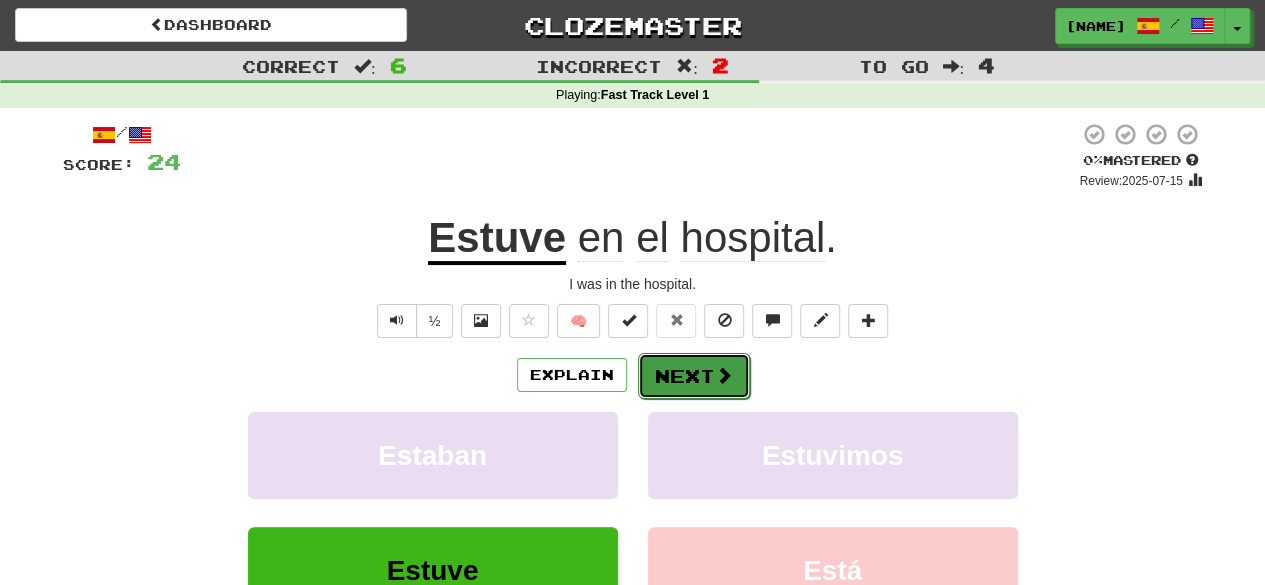 click on "Next" at bounding box center (694, 376) 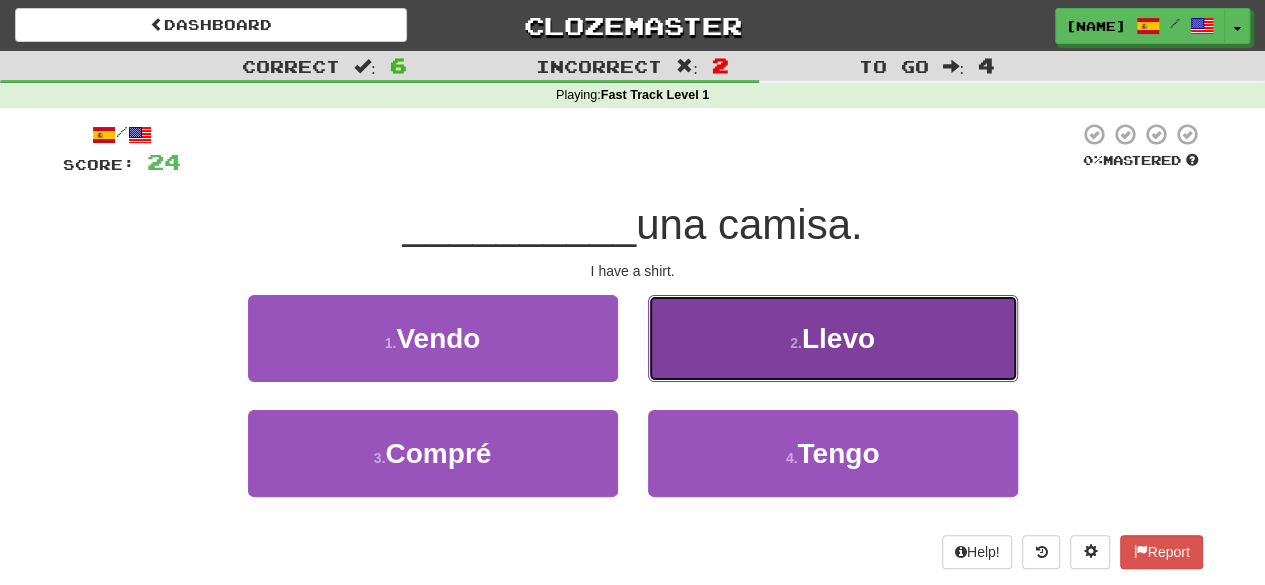 click on "2 .  Llevo" at bounding box center (833, 338) 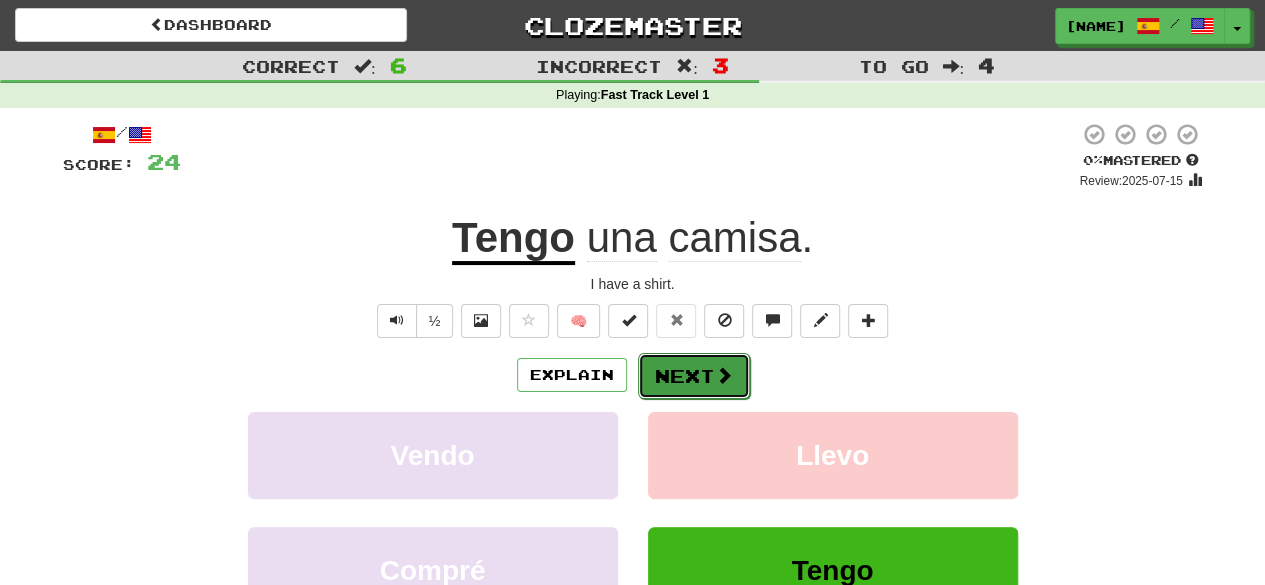 click on "Next" at bounding box center [694, 376] 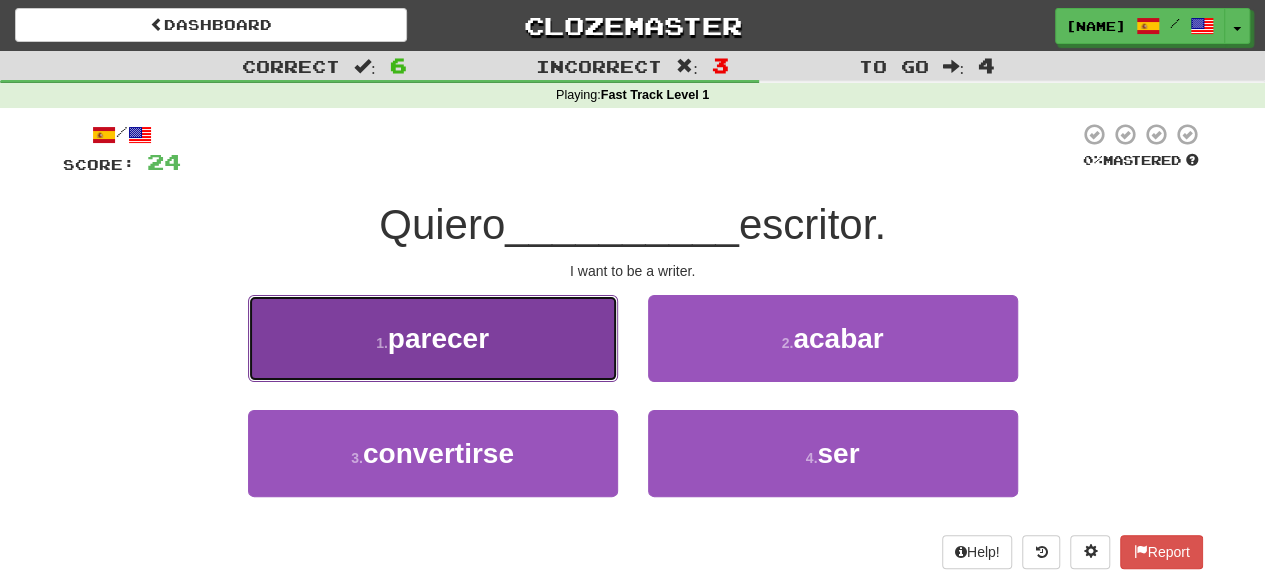 click on "1 .  parecer" at bounding box center [433, 338] 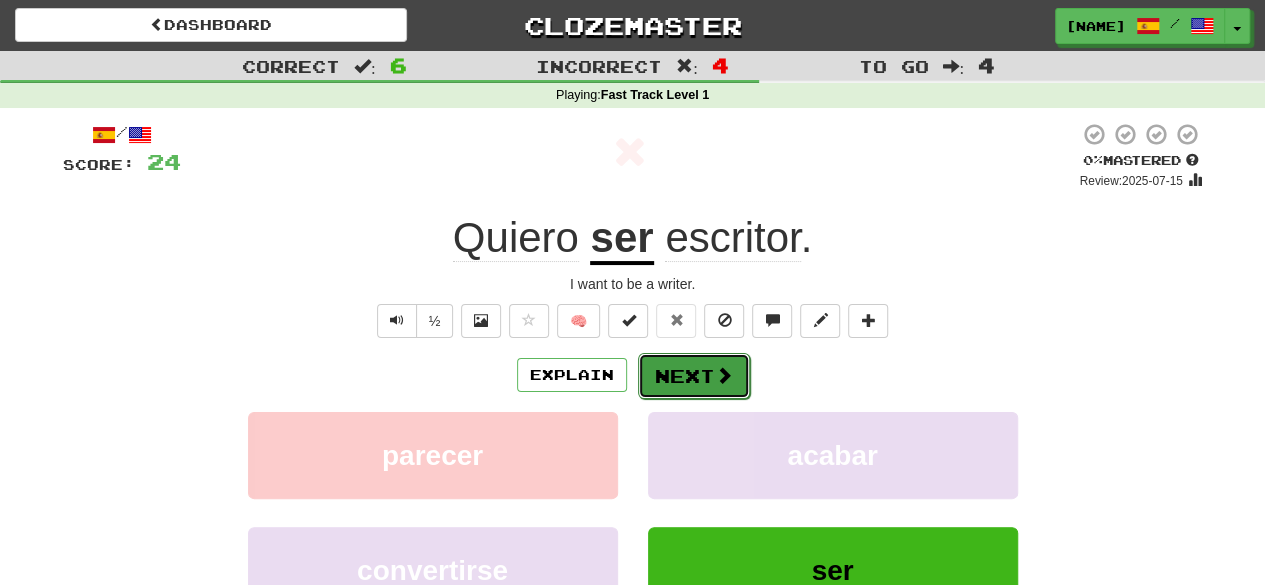 click on "Next" at bounding box center (694, 376) 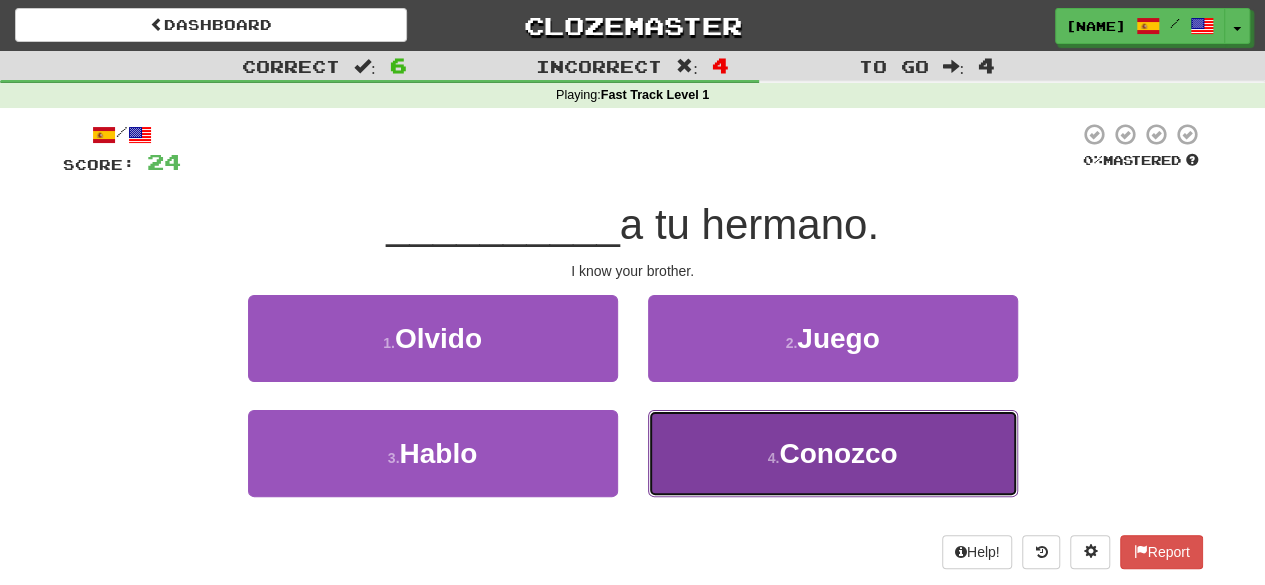 click on "4 .  Conozco" at bounding box center (833, 453) 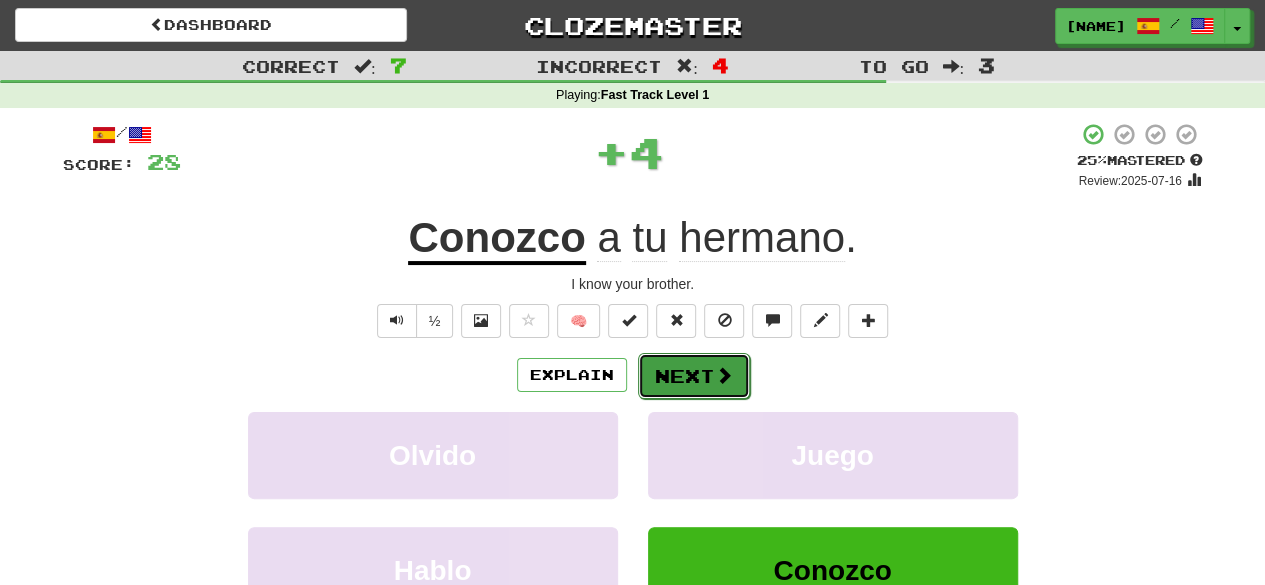 click on "Next" at bounding box center (694, 376) 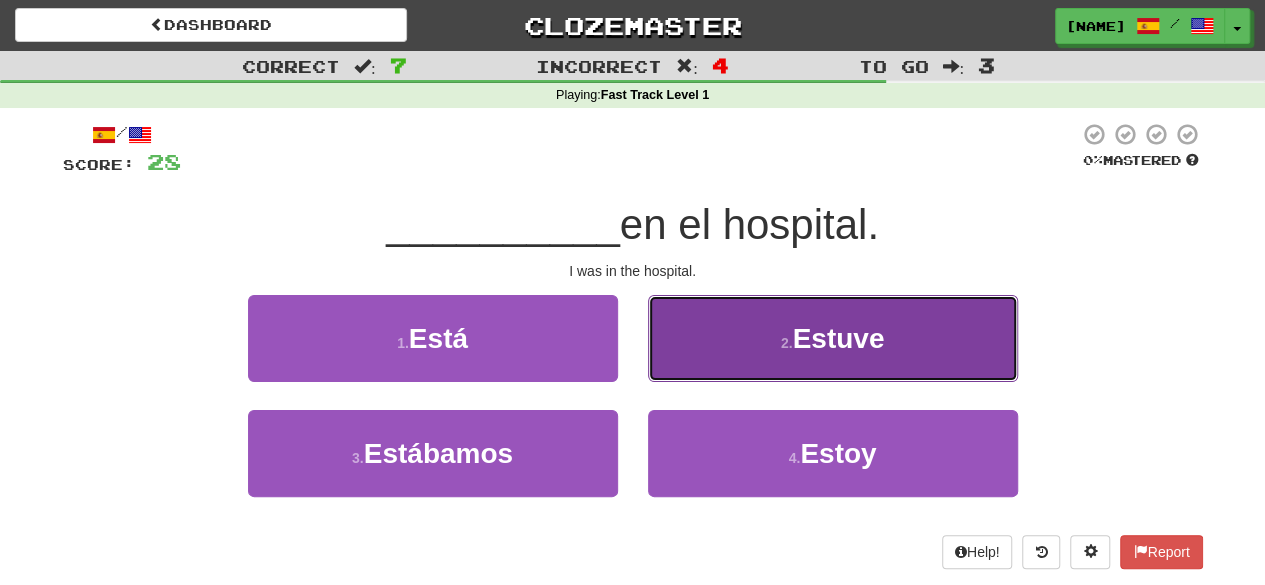 click on "2 .  Estuve" at bounding box center [833, 338] 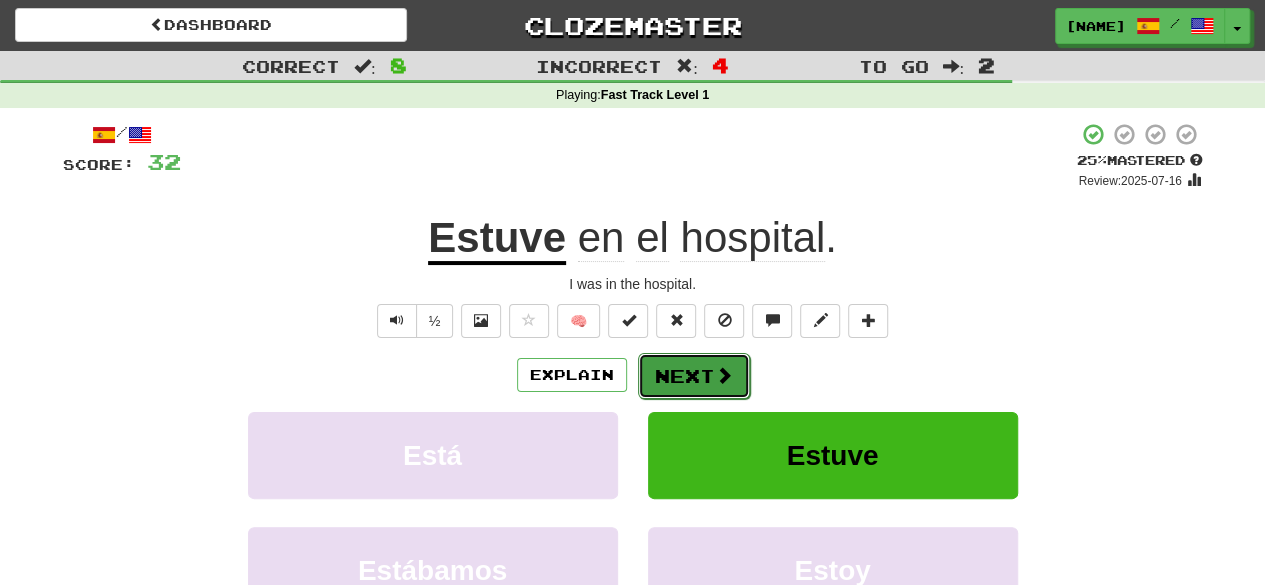 click on "Next" at bounding box center [694, 376] 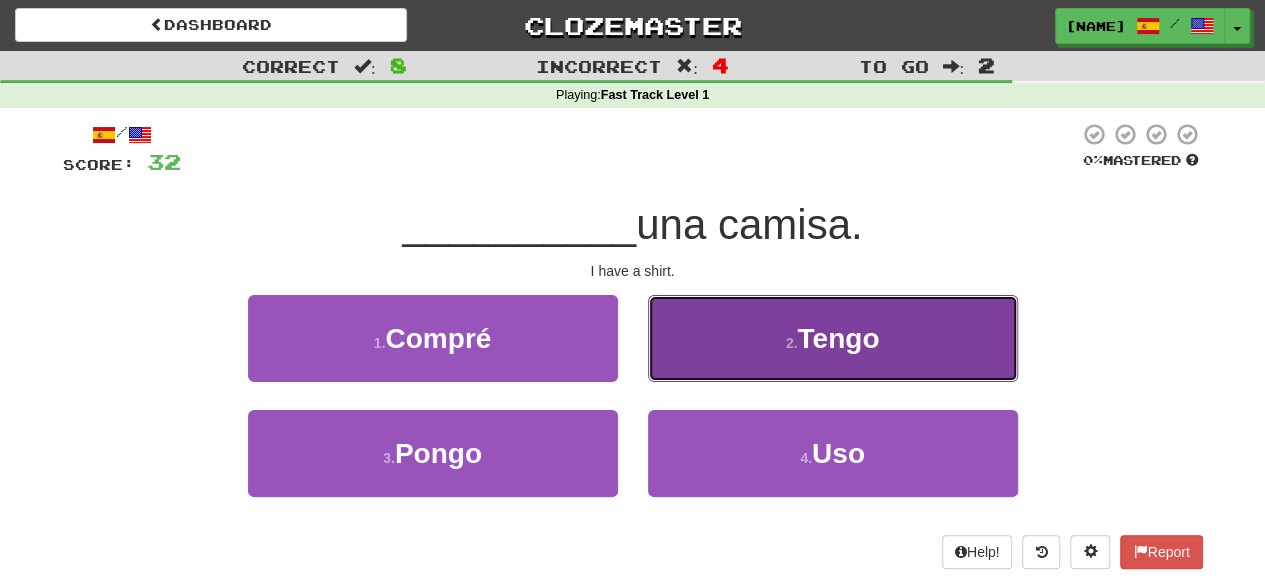 click on "2 .  Tengo" at bounding box center [833, 338] 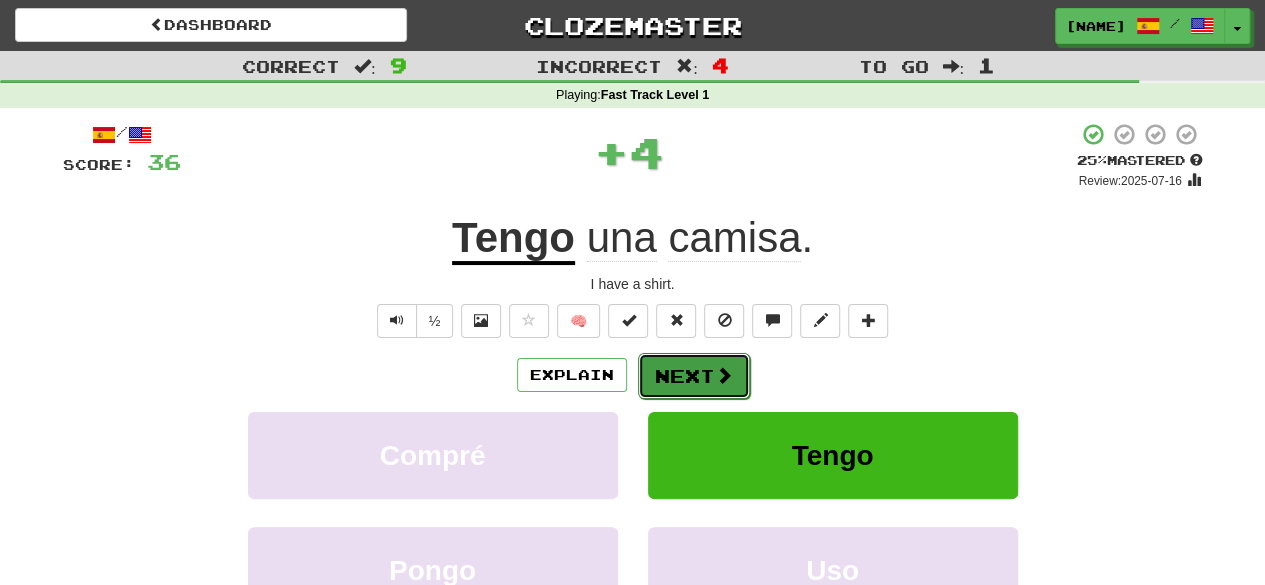 click on "Next" at bounding box center (694, 376) 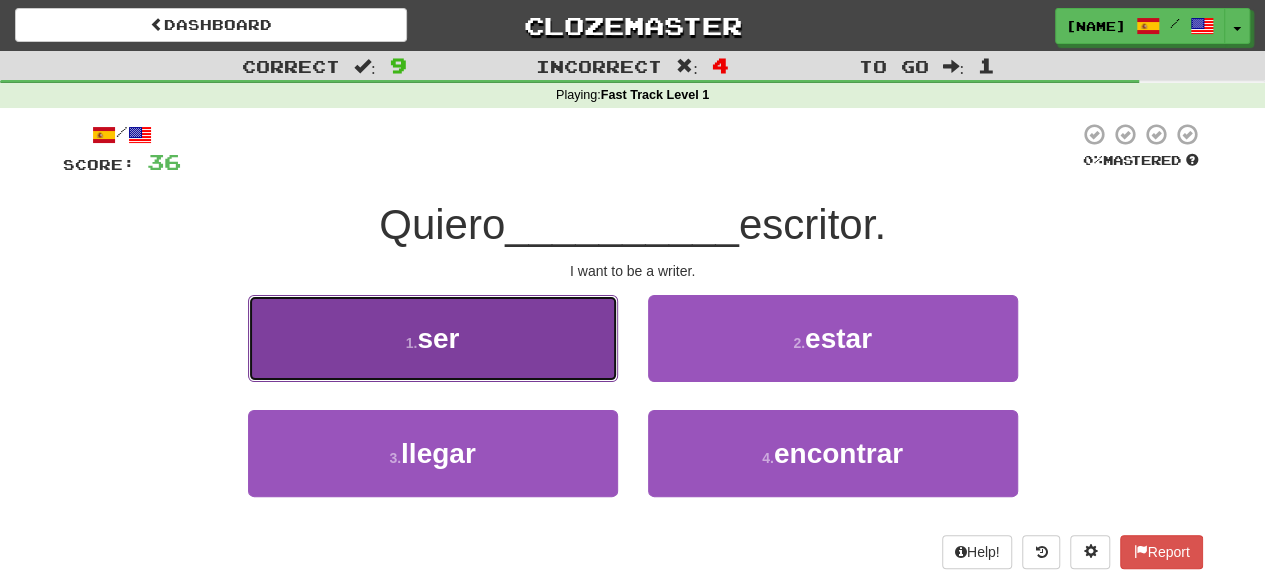 click on "1 .  ser" at bounding box center [433, 338] 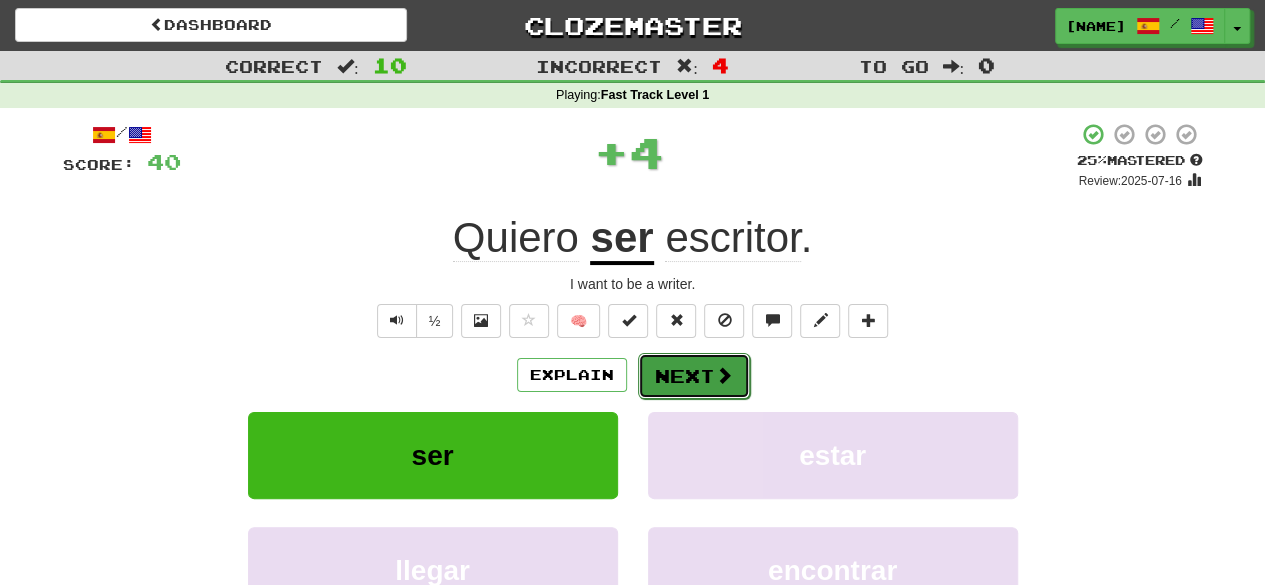 click on "Next" at bounding box center (694, 376) 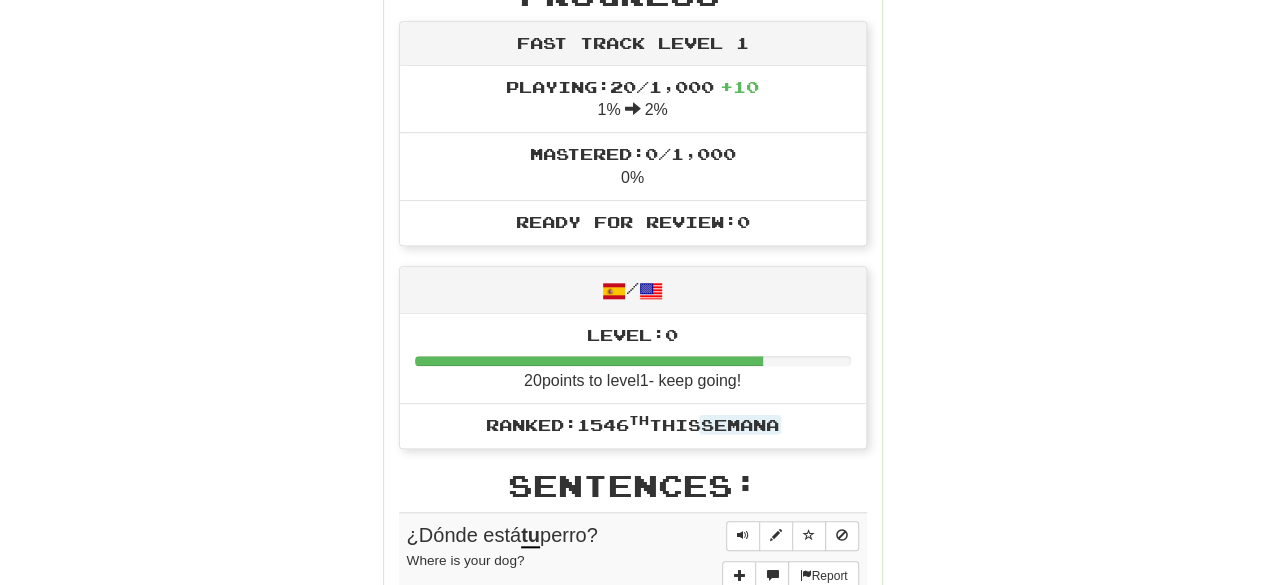 scroll, scrollTop: 700, scrollLeft: 0, axis: vertical 